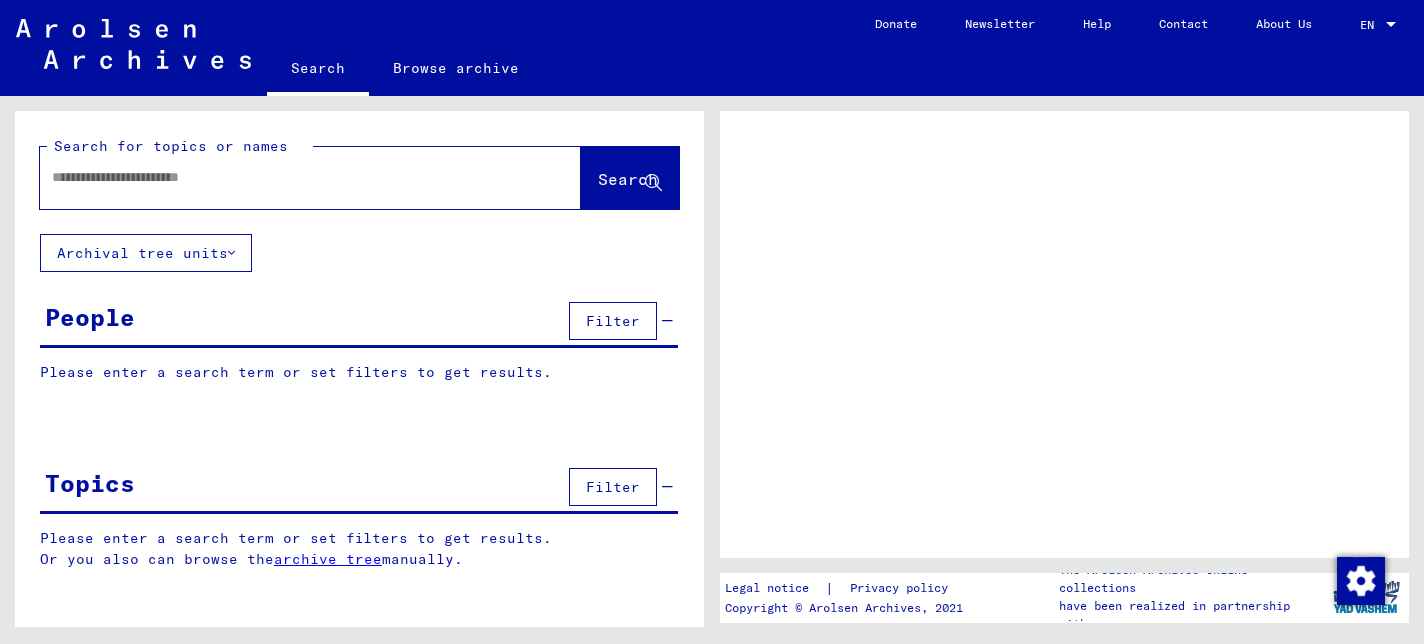 scroll, scrollTop: 0, scrollLeft: 0, axis: both 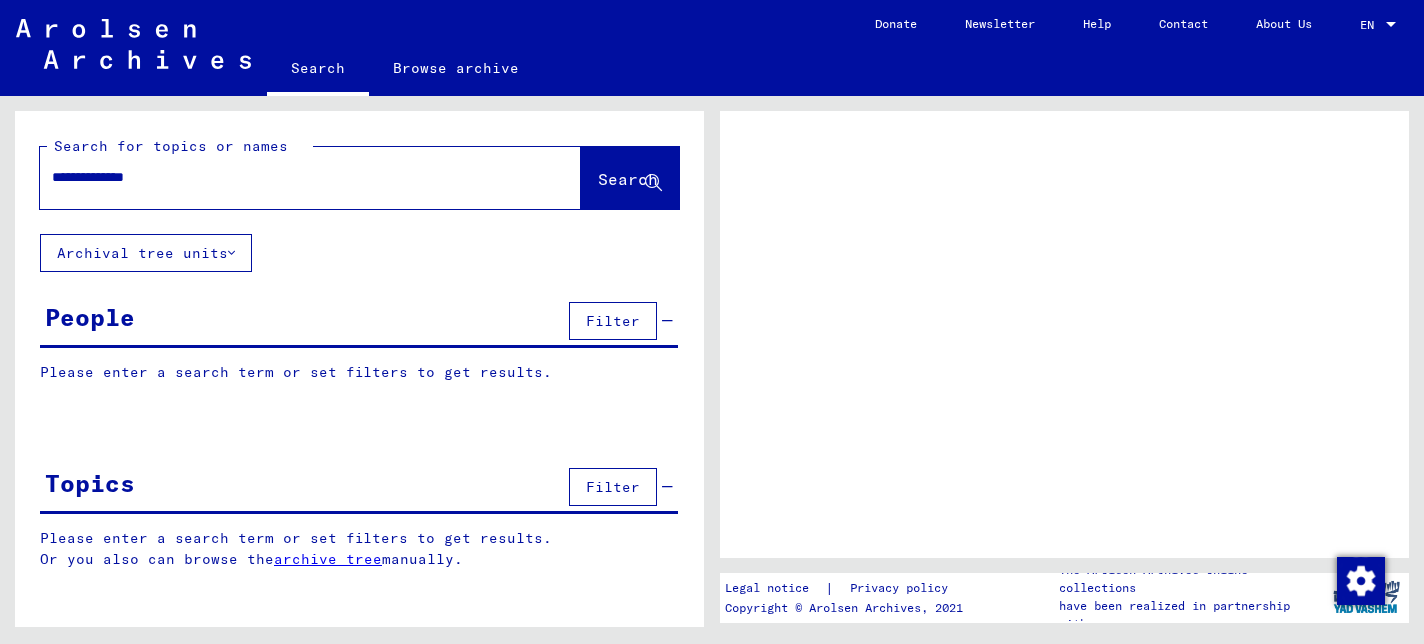 type on "**********" 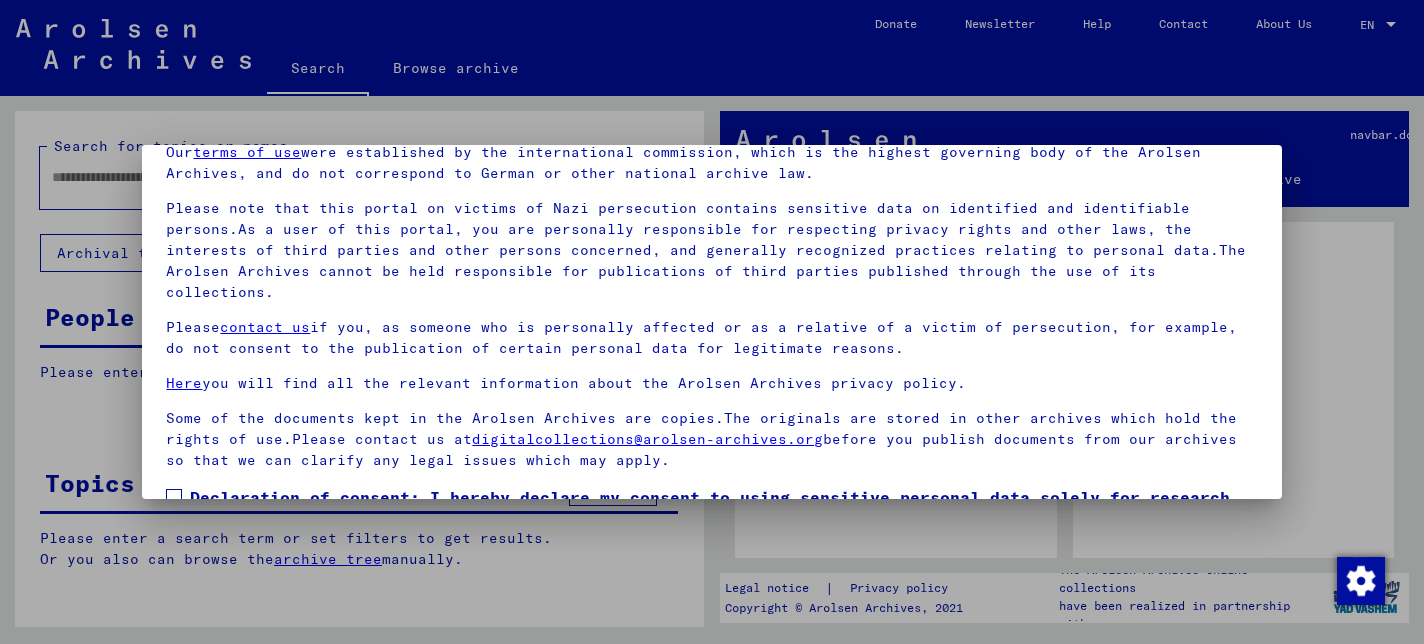 scroll, scrollTop: 164, scrollLeft: 0, axis: vertical 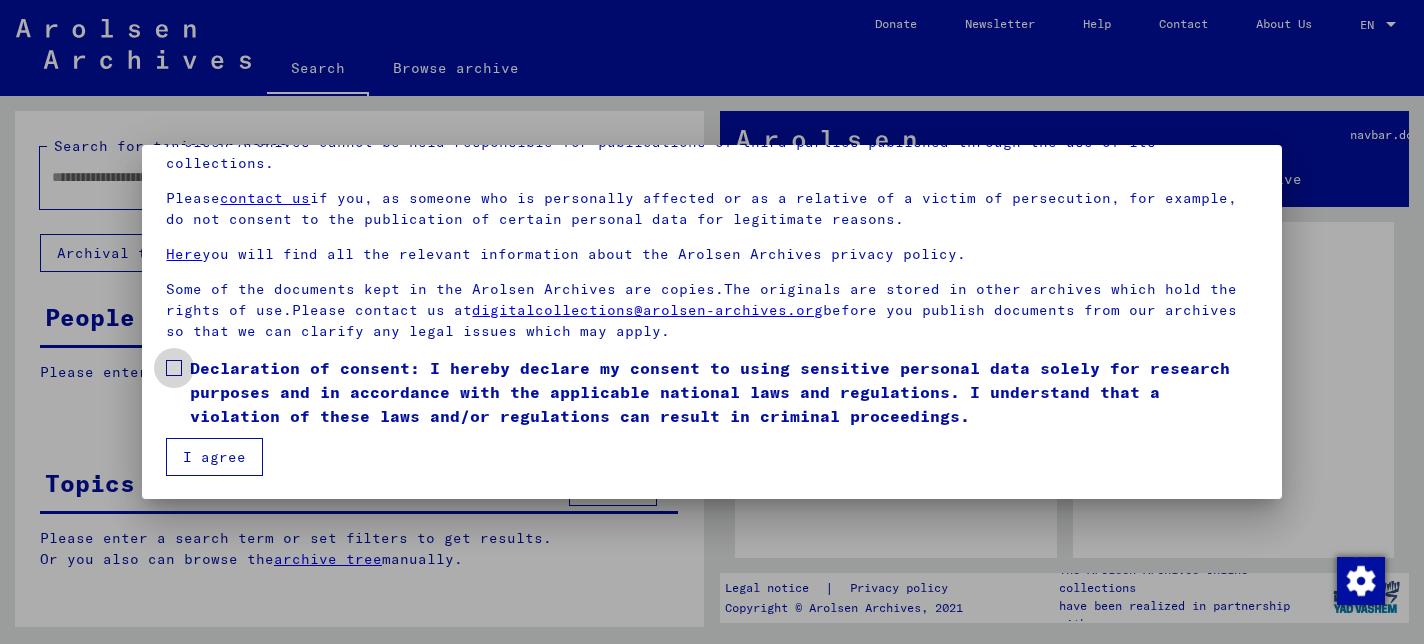 click at bounding box center [174, 368] 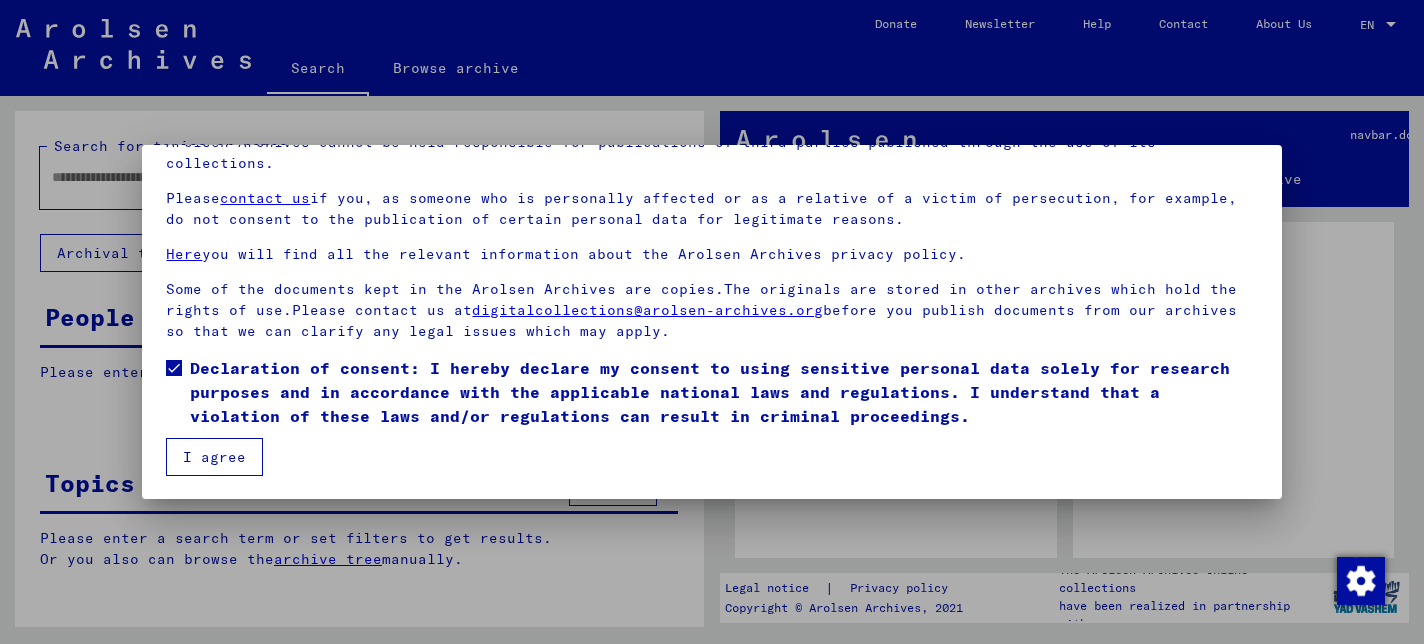 click on "I agree" at bounding box center (214, 457) 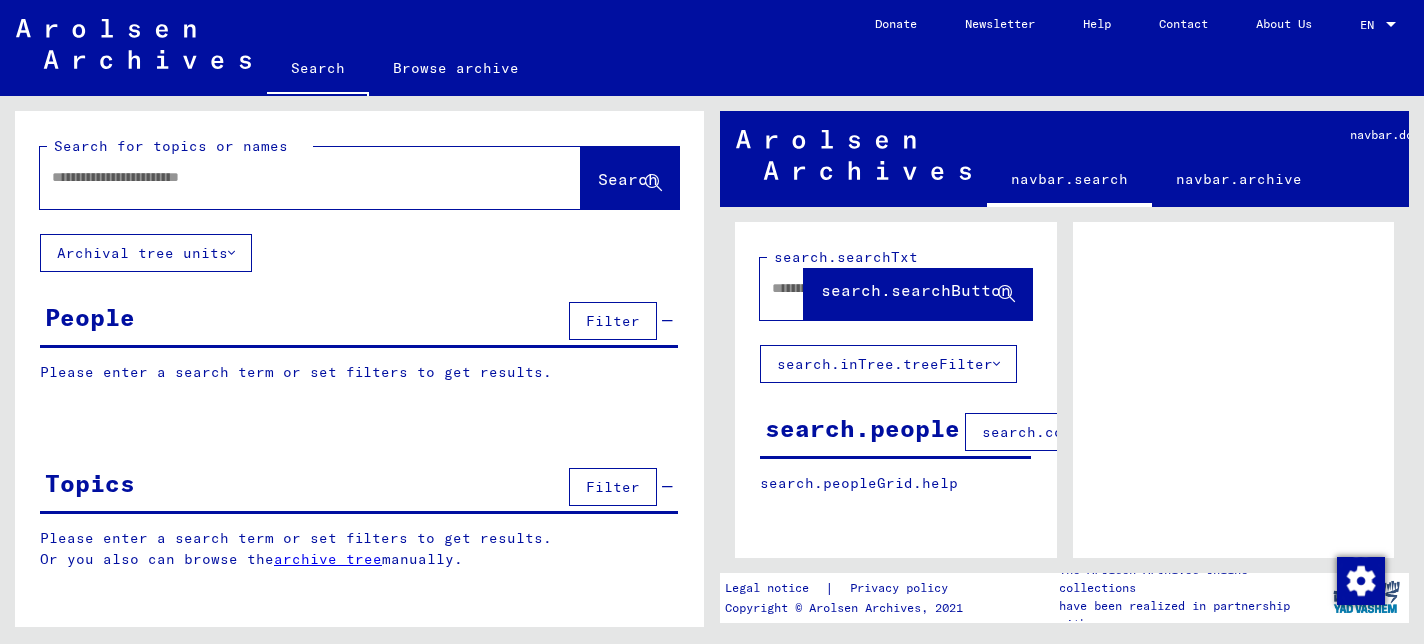 click at bounding box center (292, 177) 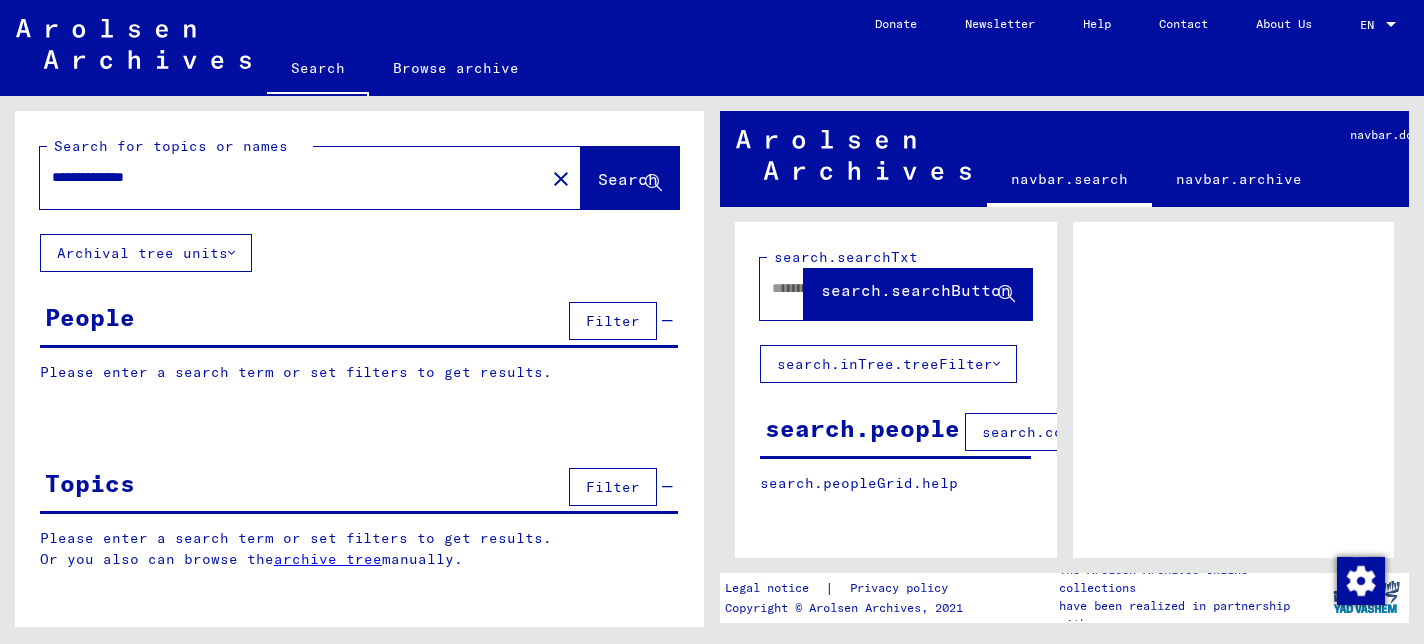 type on "**********" 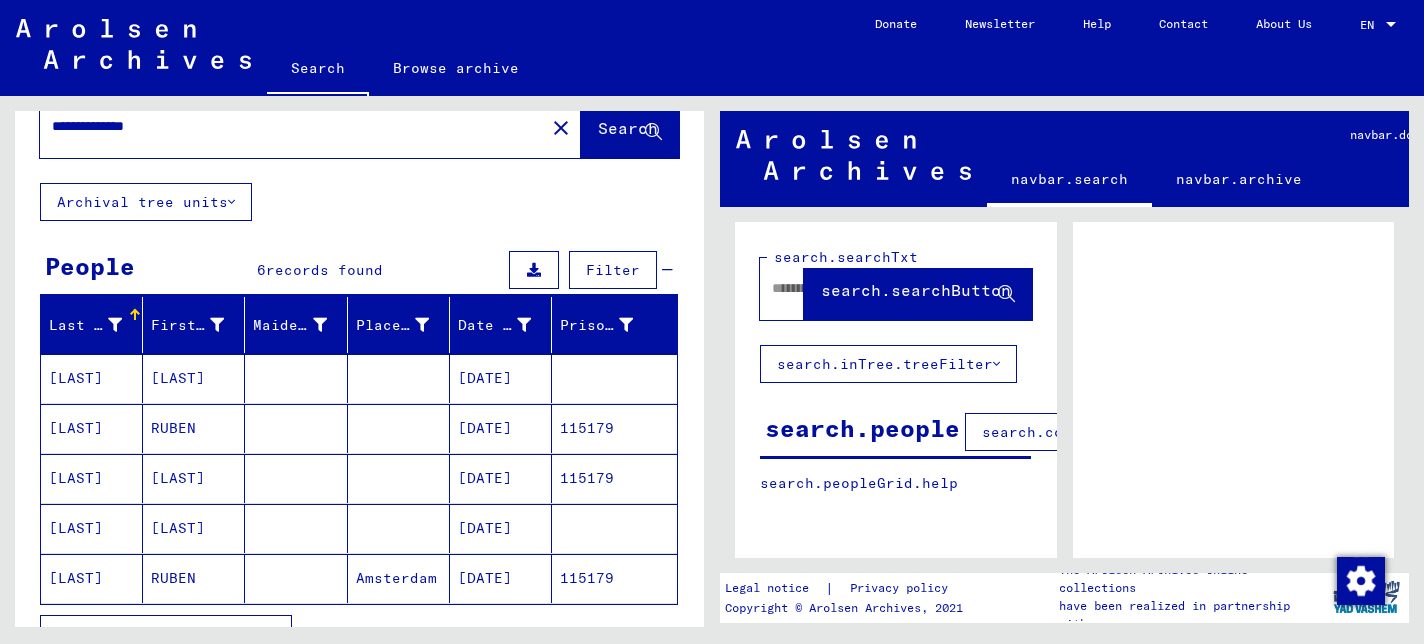scroll, scrollTop: 83, scrollLeft: 0, axis: vertical 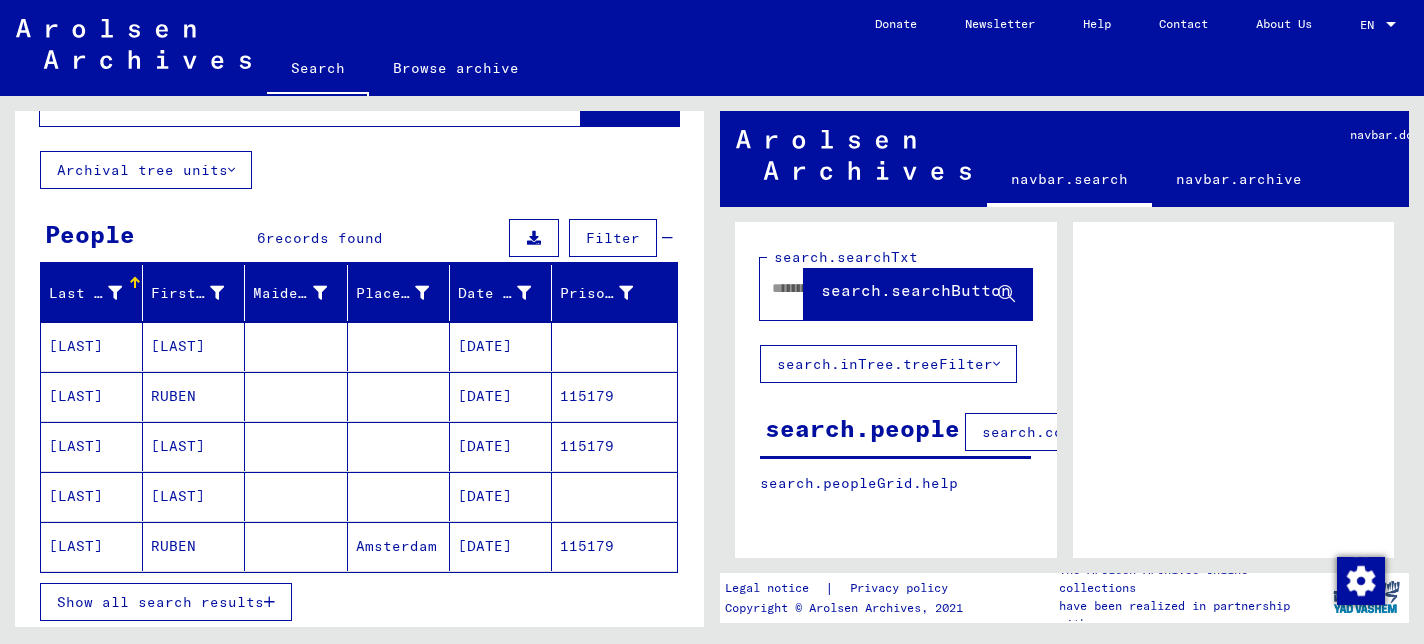 click on "[DATE]" at bounding box center [501, 446] 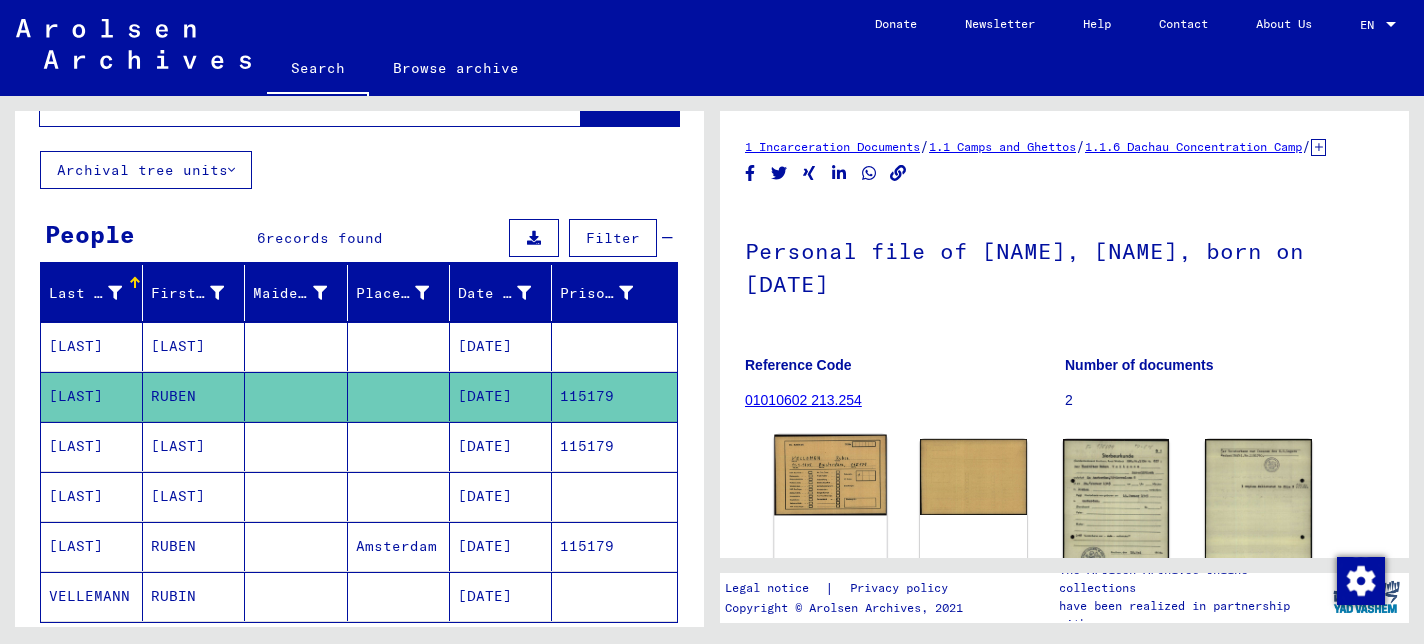 scroll, scrollTop: 0, scrollLeft: 0, axis: both 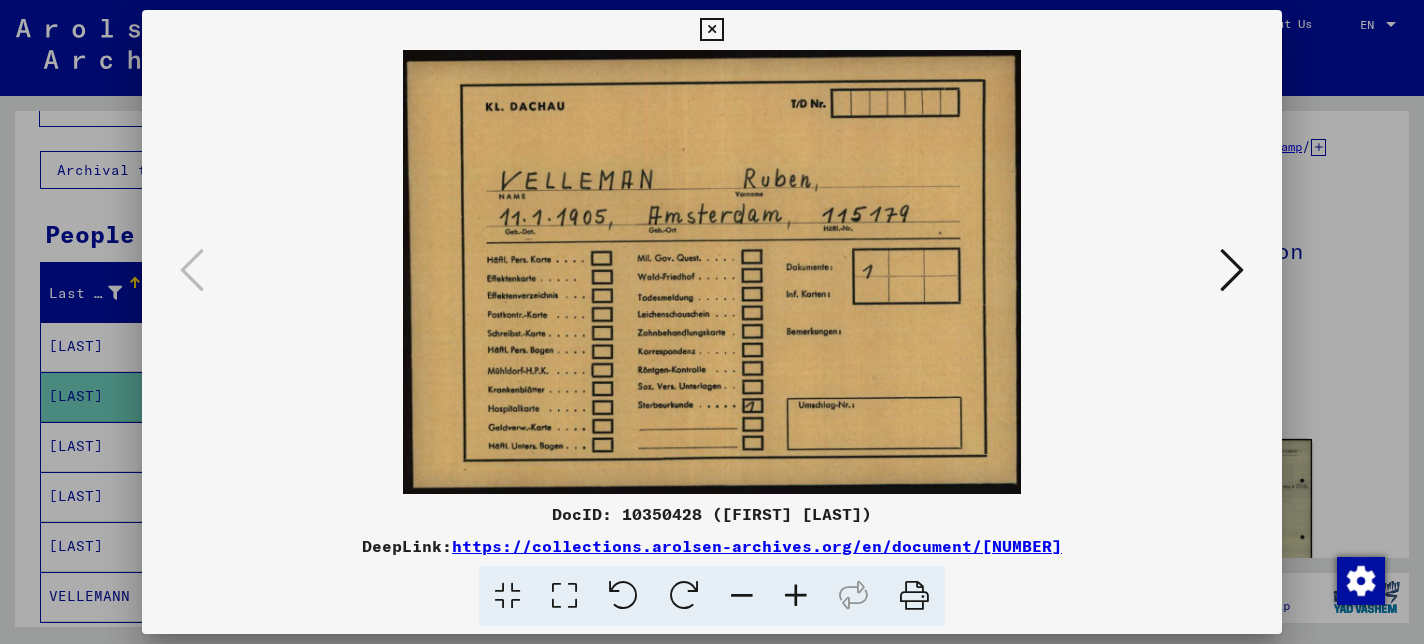 click at bounding box center (1232, 270) 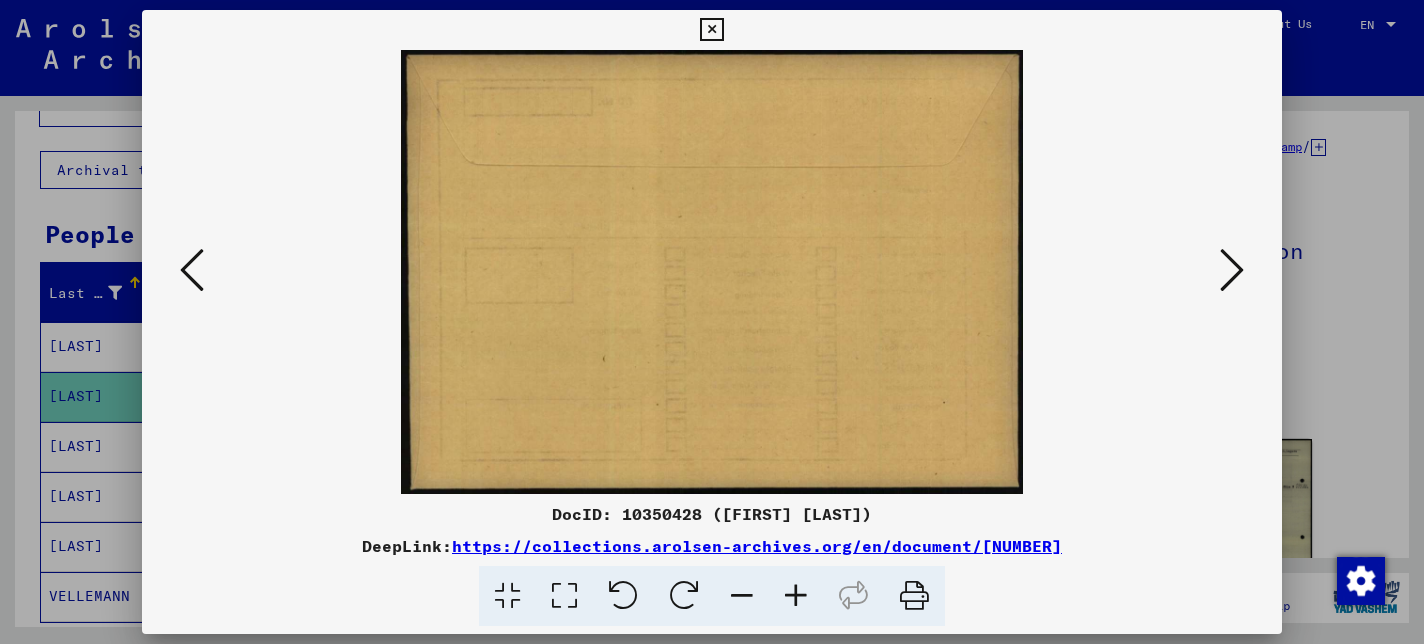 click at bounding box center [1232, 270] 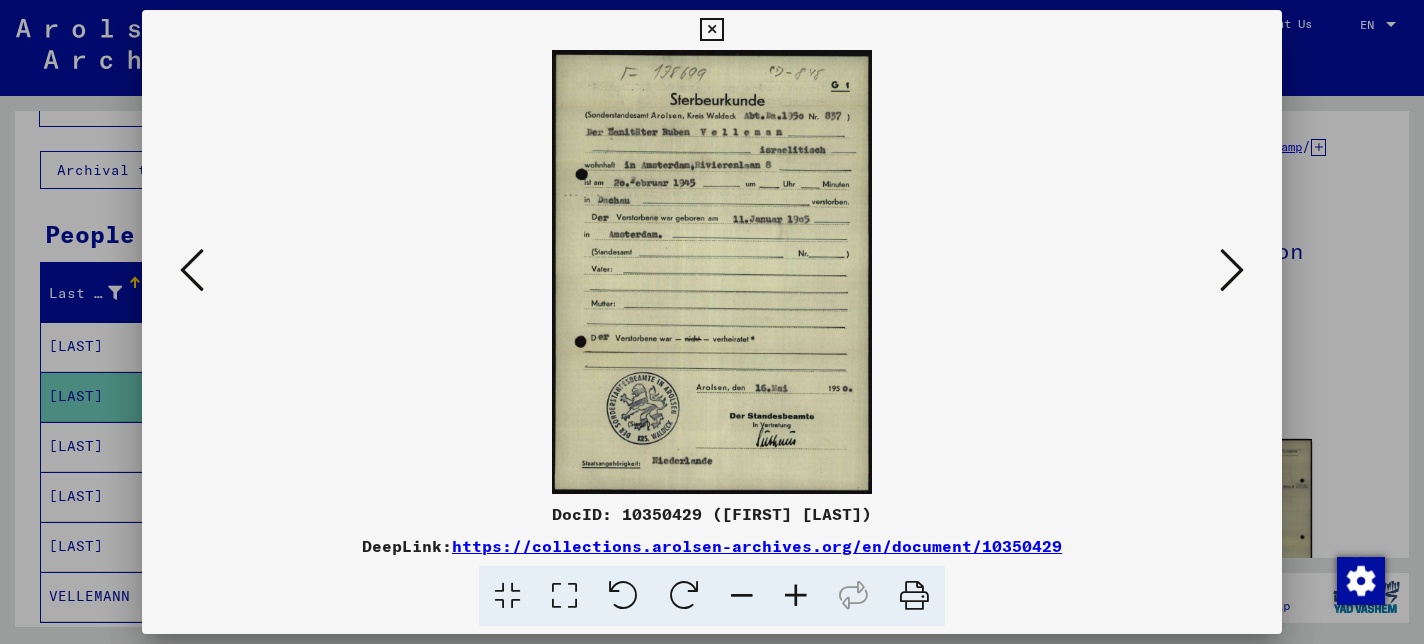 click at bounding box center [1232, 270] 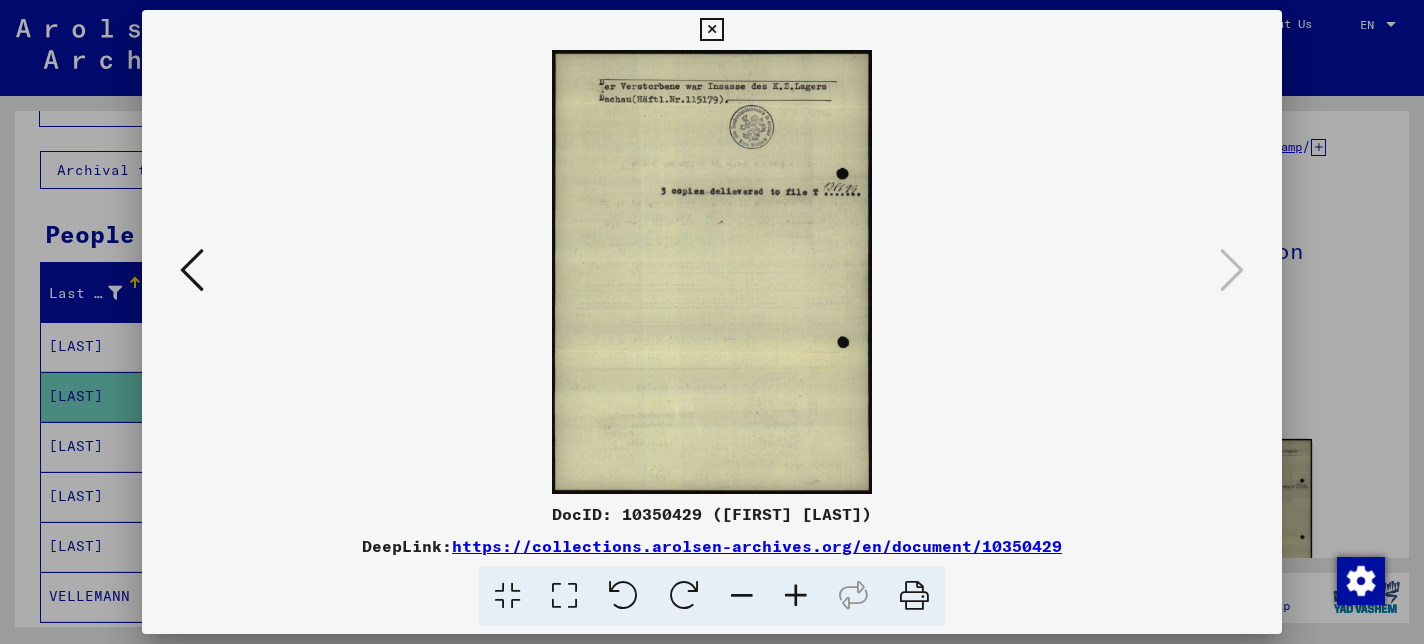 click at bounding box center [192, 270] 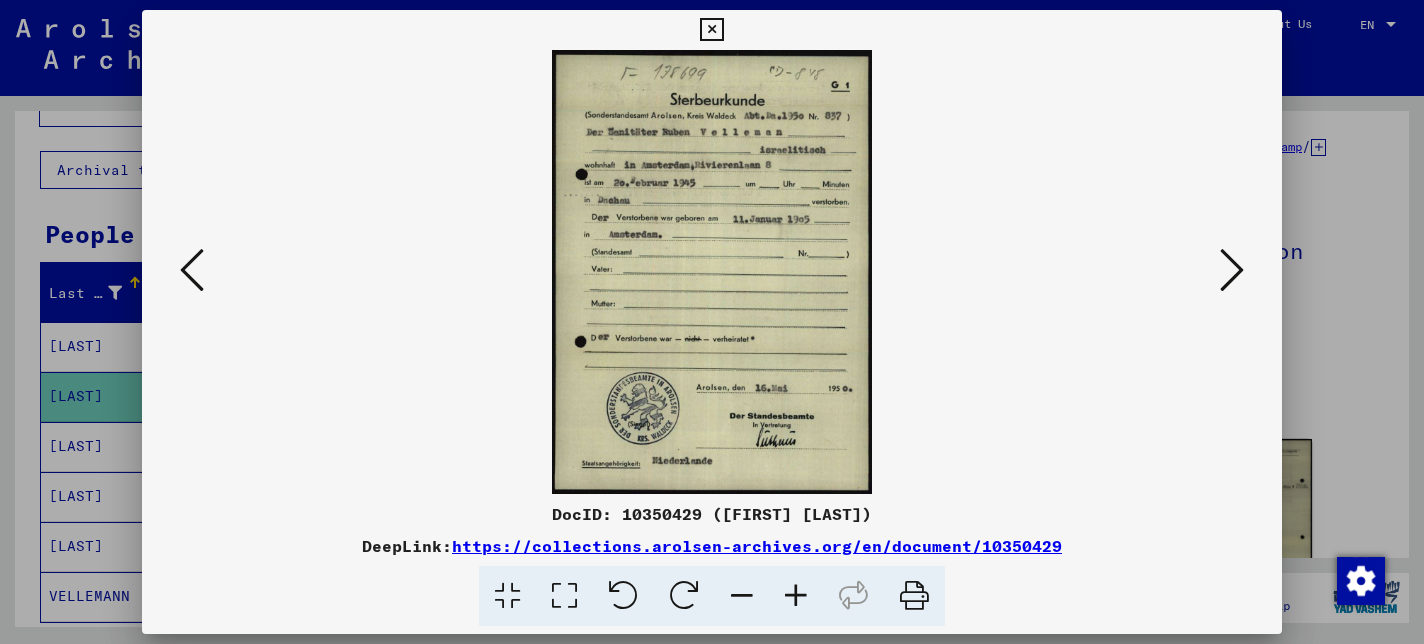 click at bounding box center (1232, 270) 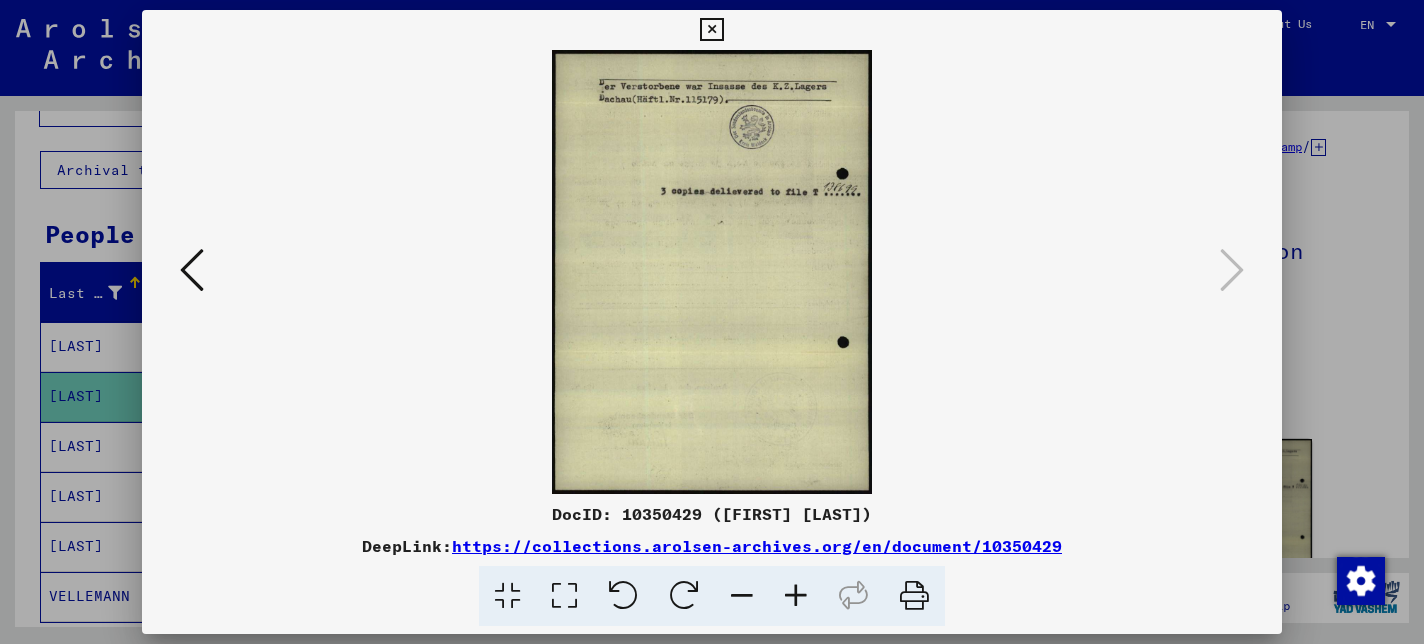 click at bounding box center [192, 270] 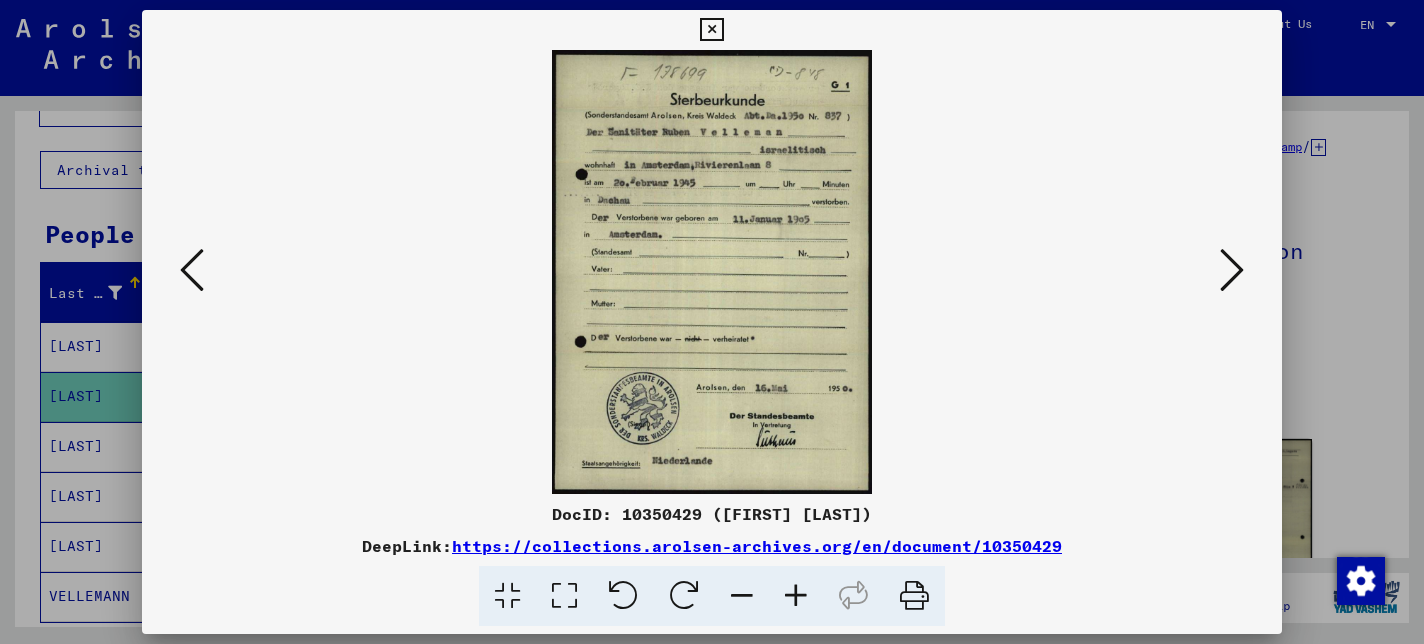 click at bounding box center (192, 270) 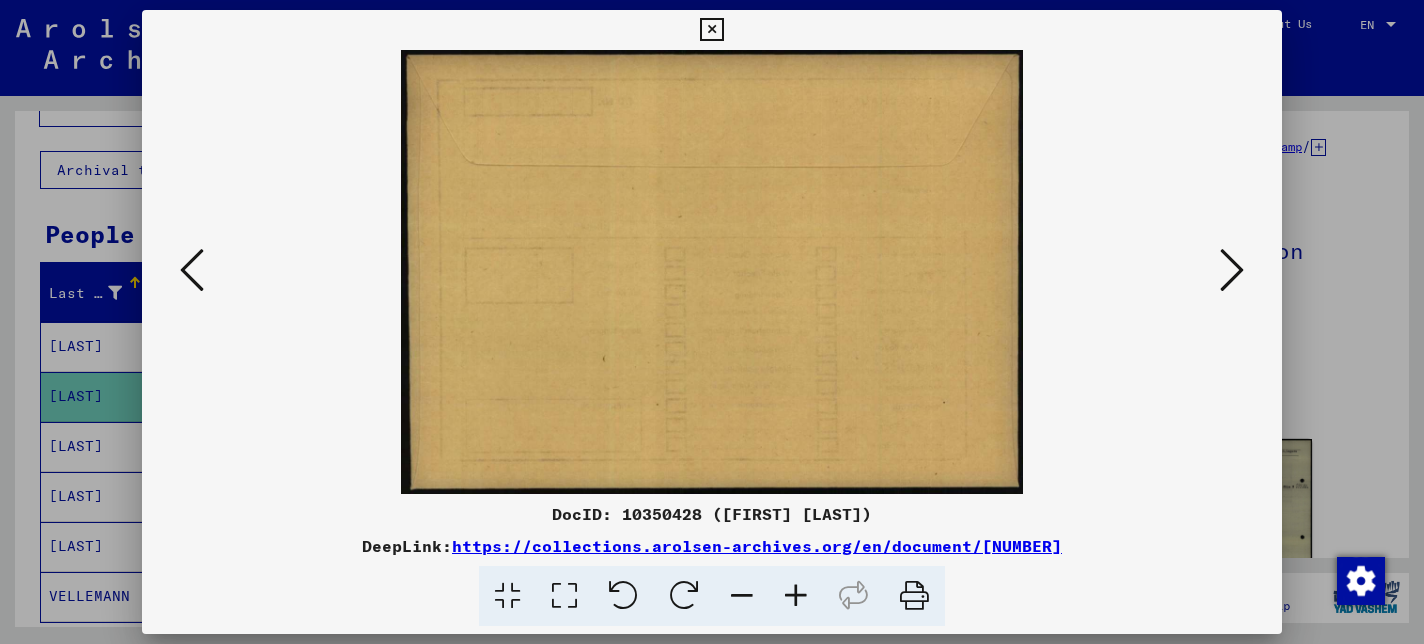 click at bounding box center [192, 270] 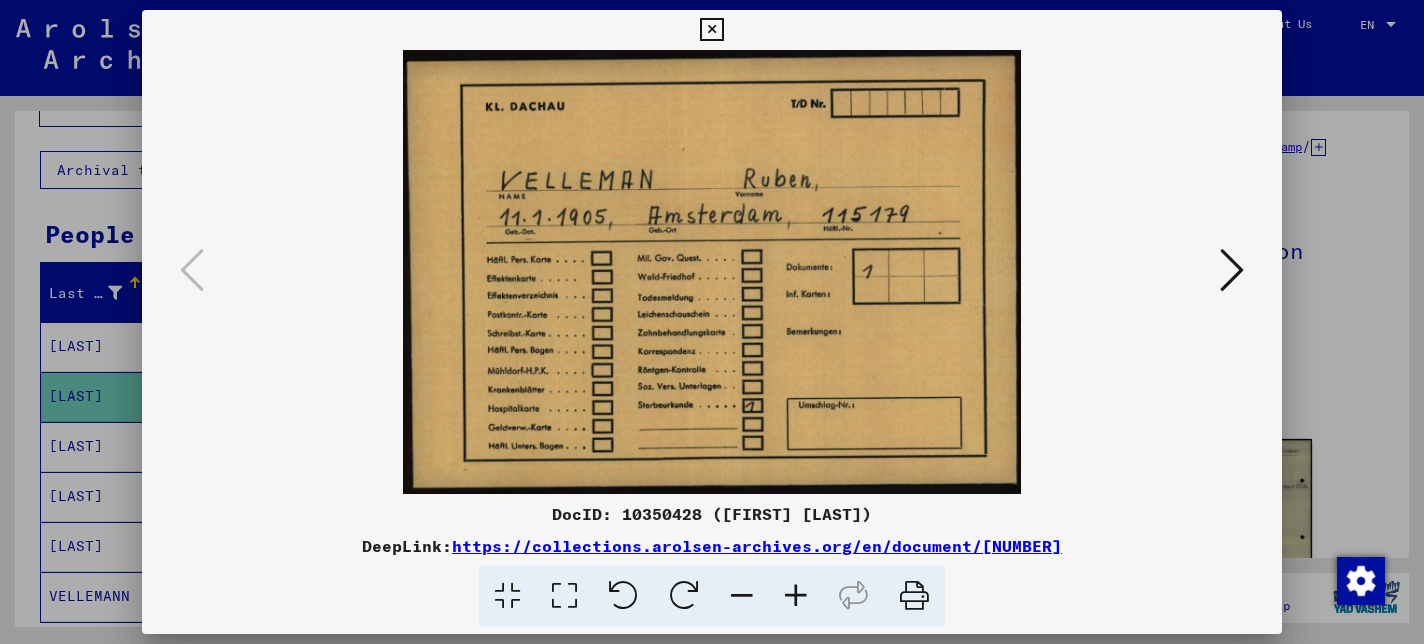 click at bounding box center (711, 272) 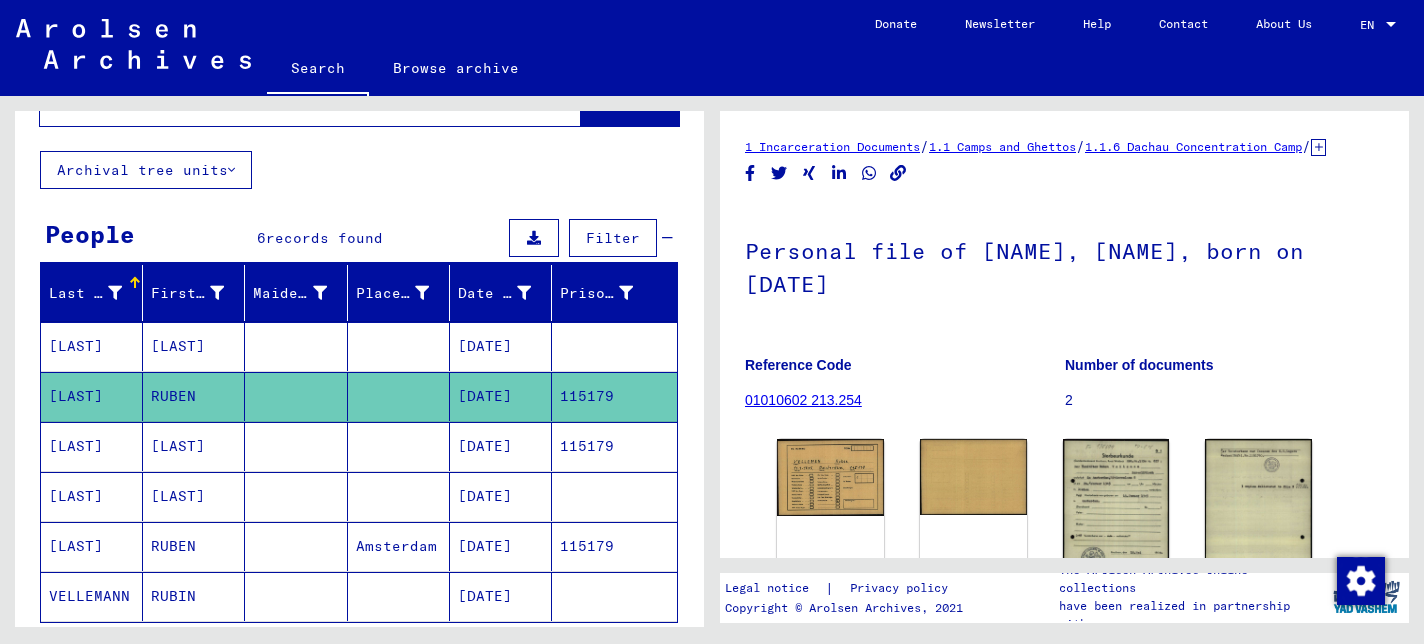 click on "[DATE]" at bounding box center (501, 496) 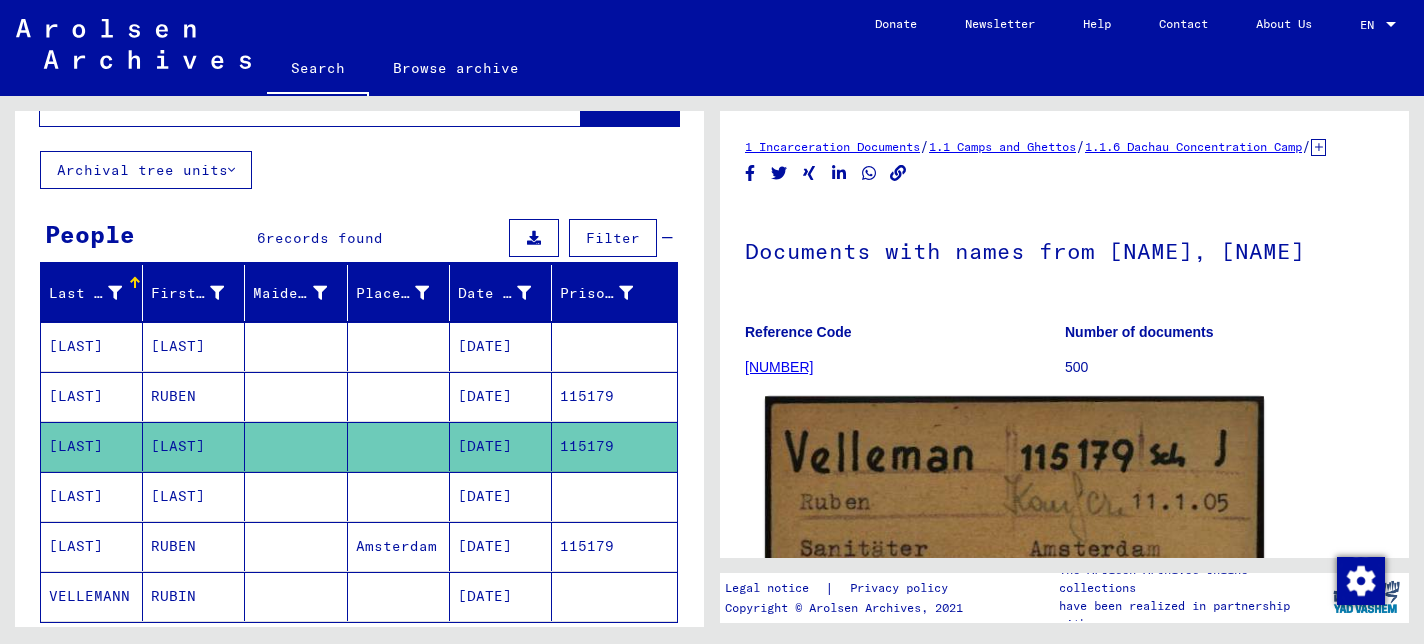 scroll, scrollTop: 0, scrollLeft: 0, axis: both 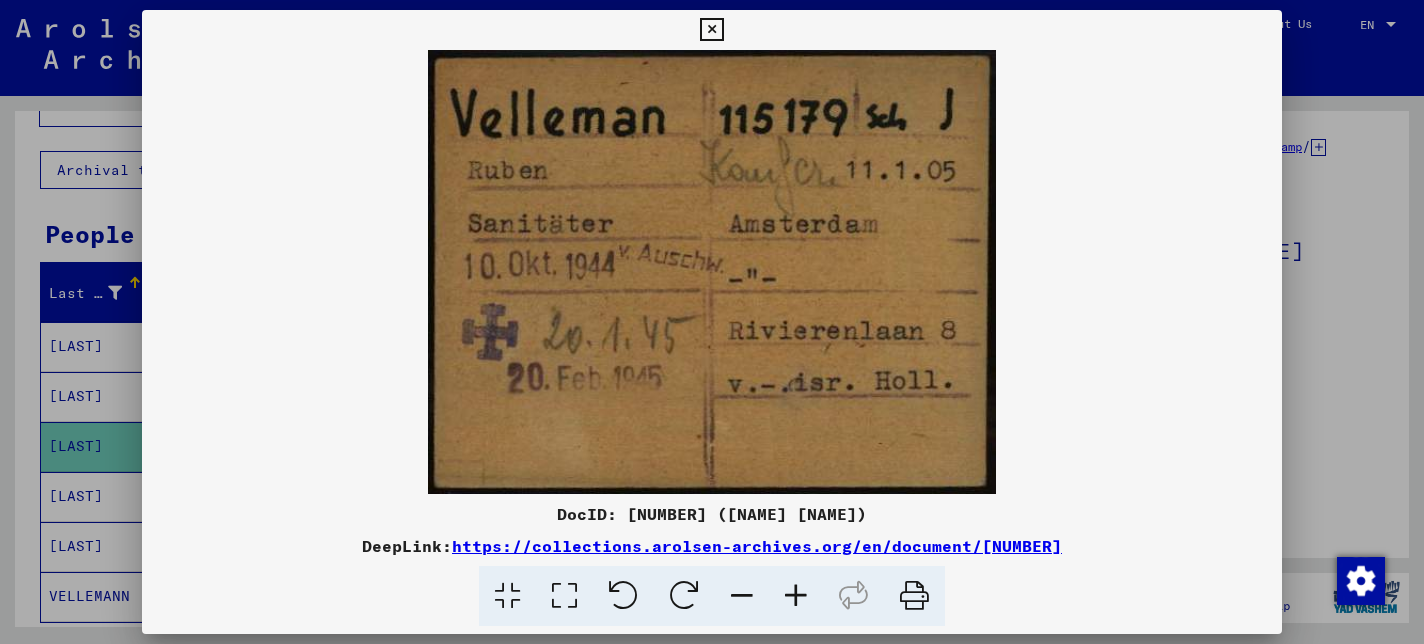 click at bounding box center (712, 322) 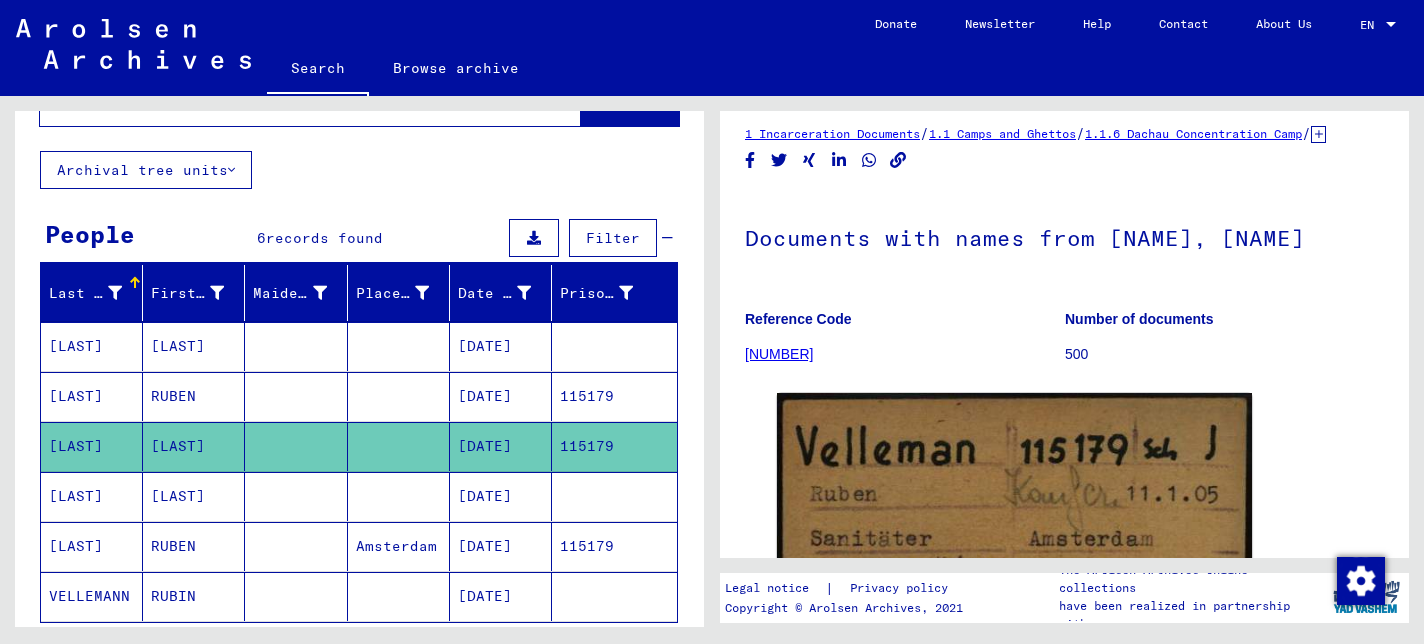 scroll, scrollTop: 29, scrollLeft: 0, axis: vertical 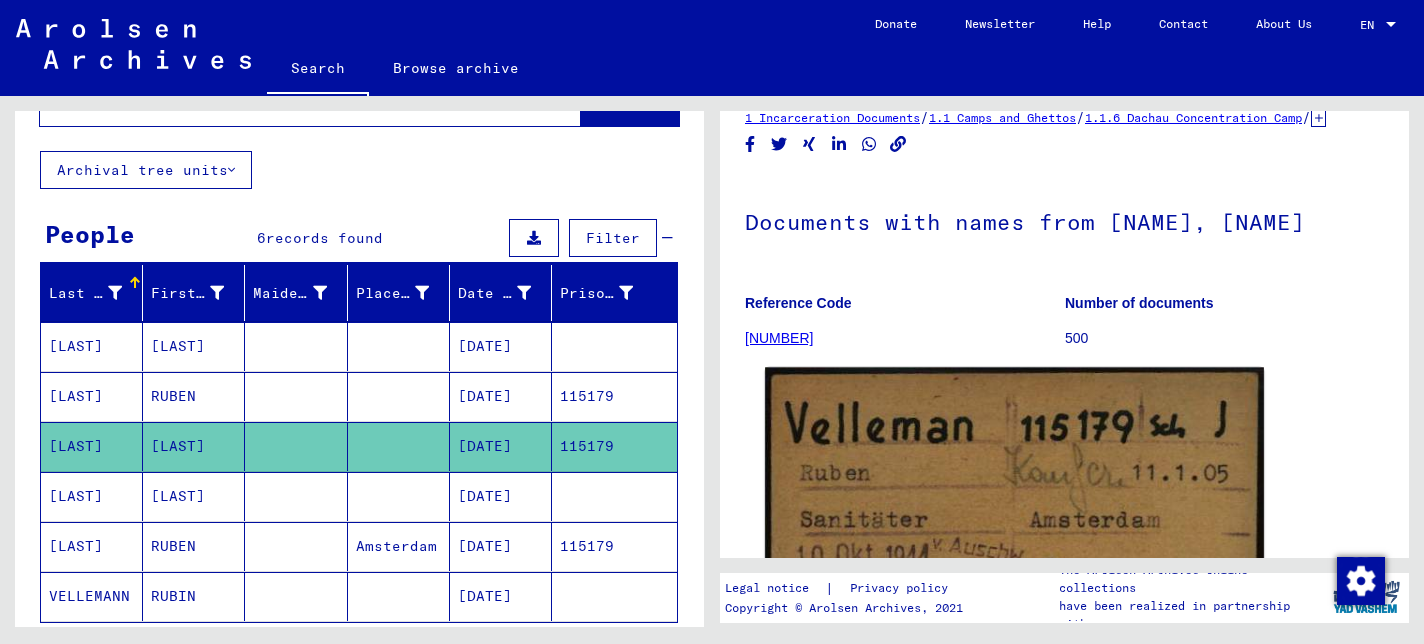 click 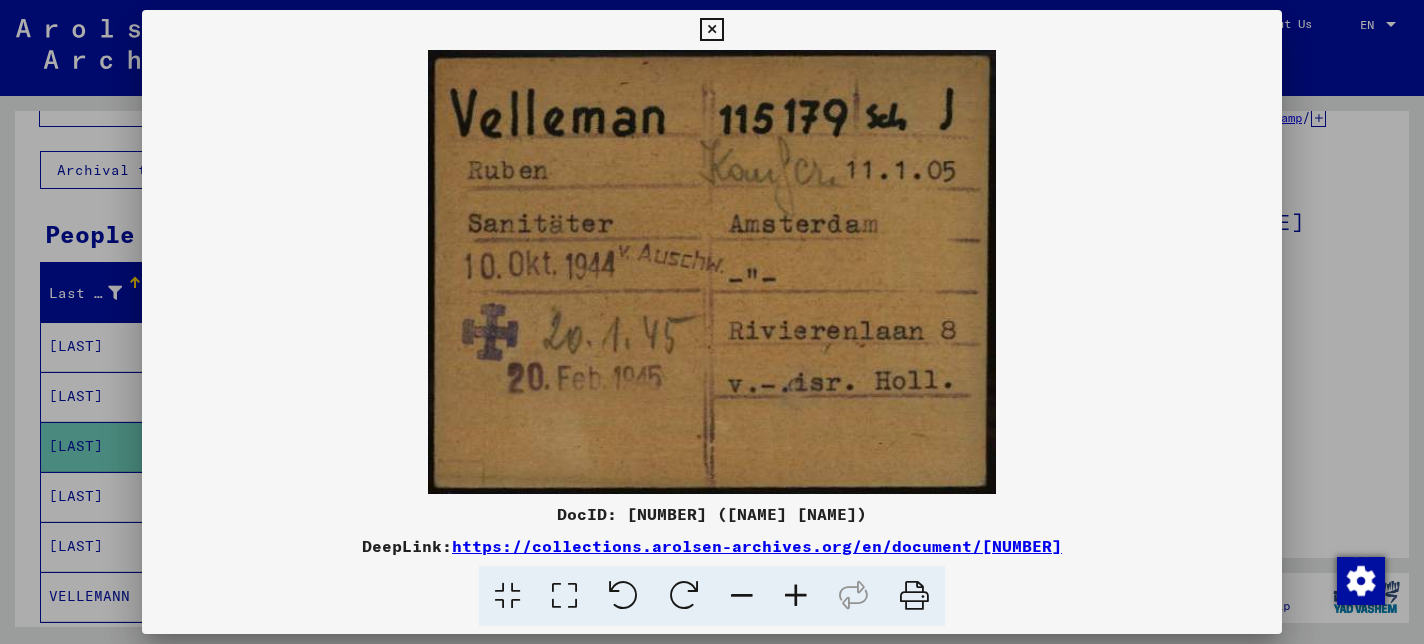 click at bounding box center (711, 272) 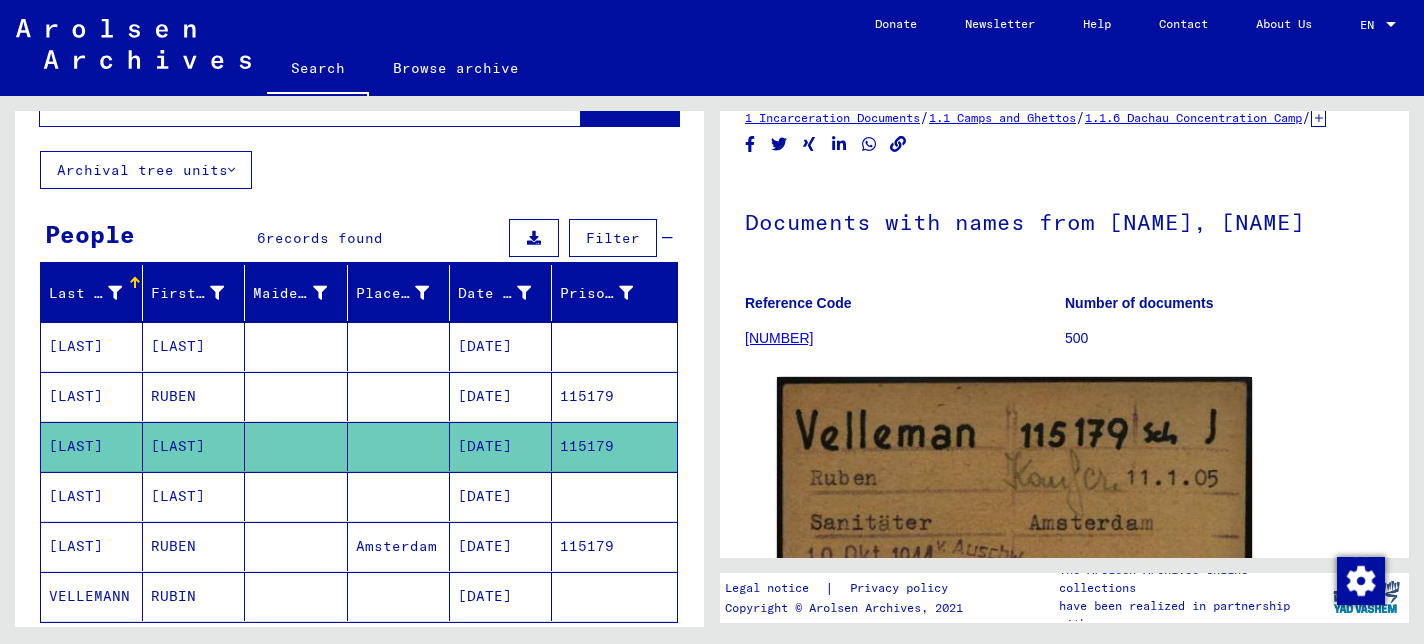 click on "[DATE]" at bounding box center [501, 546] 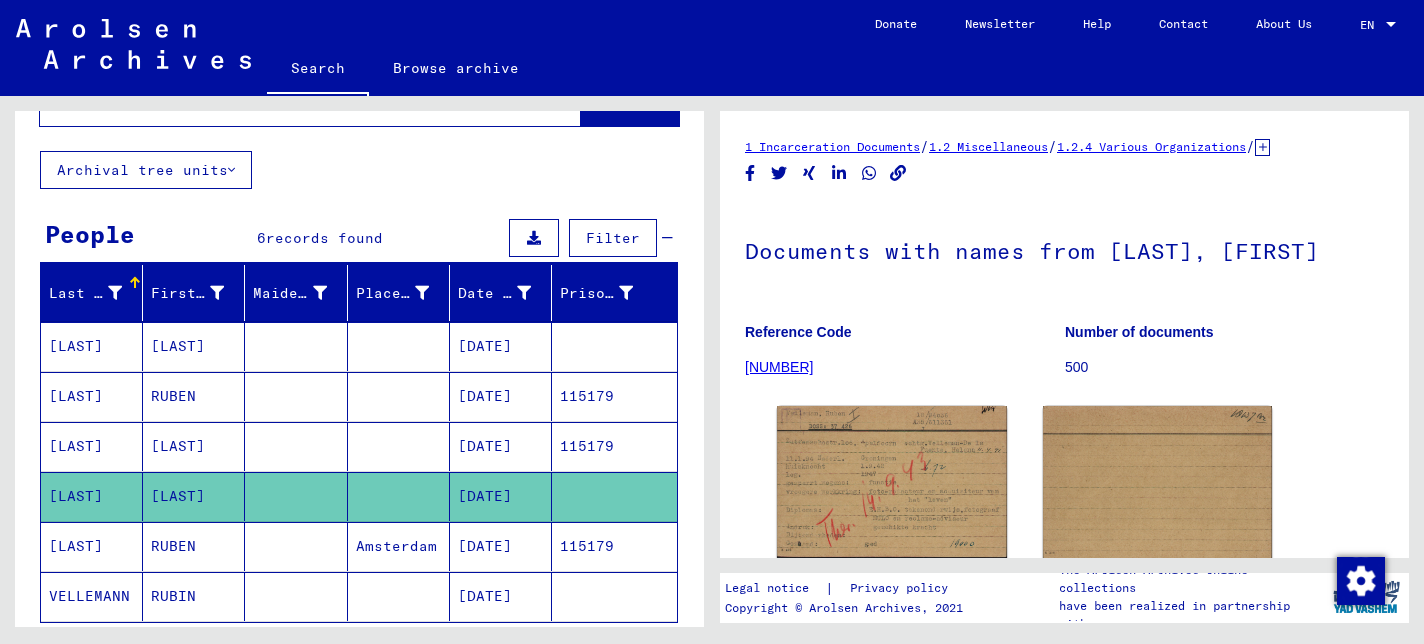 click on "[DATE]" at bounding box center [501, 396] 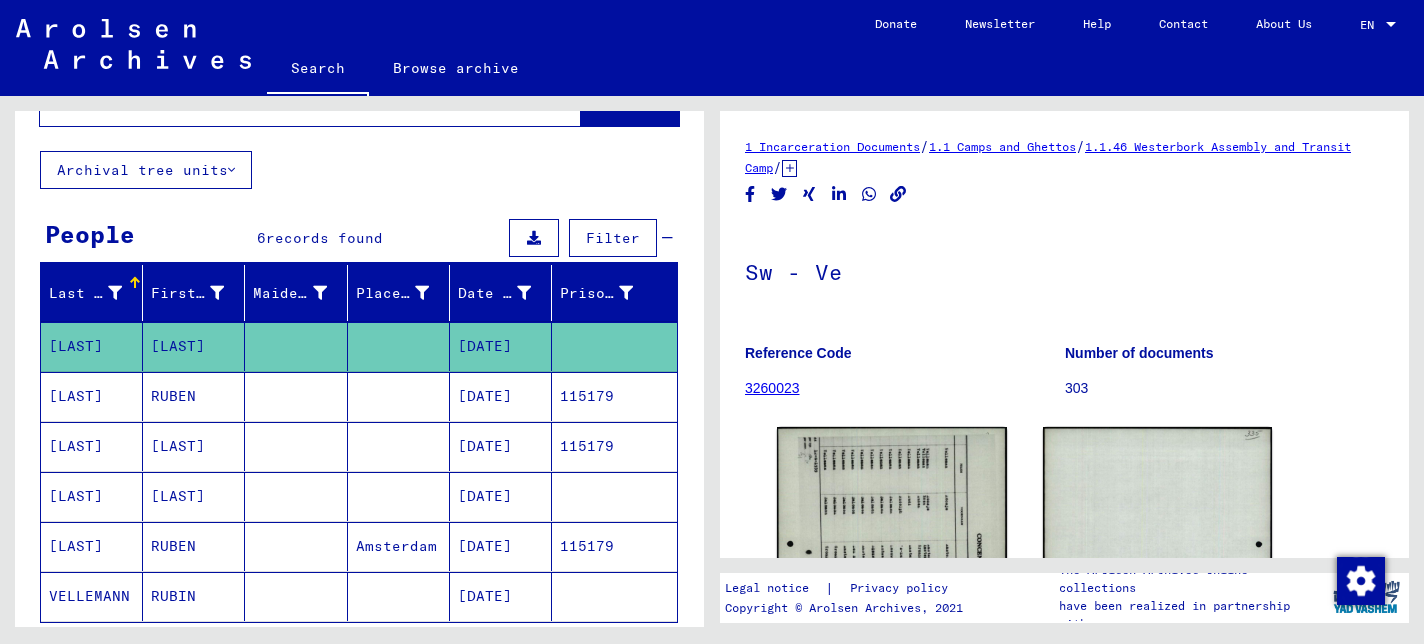 click on "[DATE]" at bounding box center [501, 596] 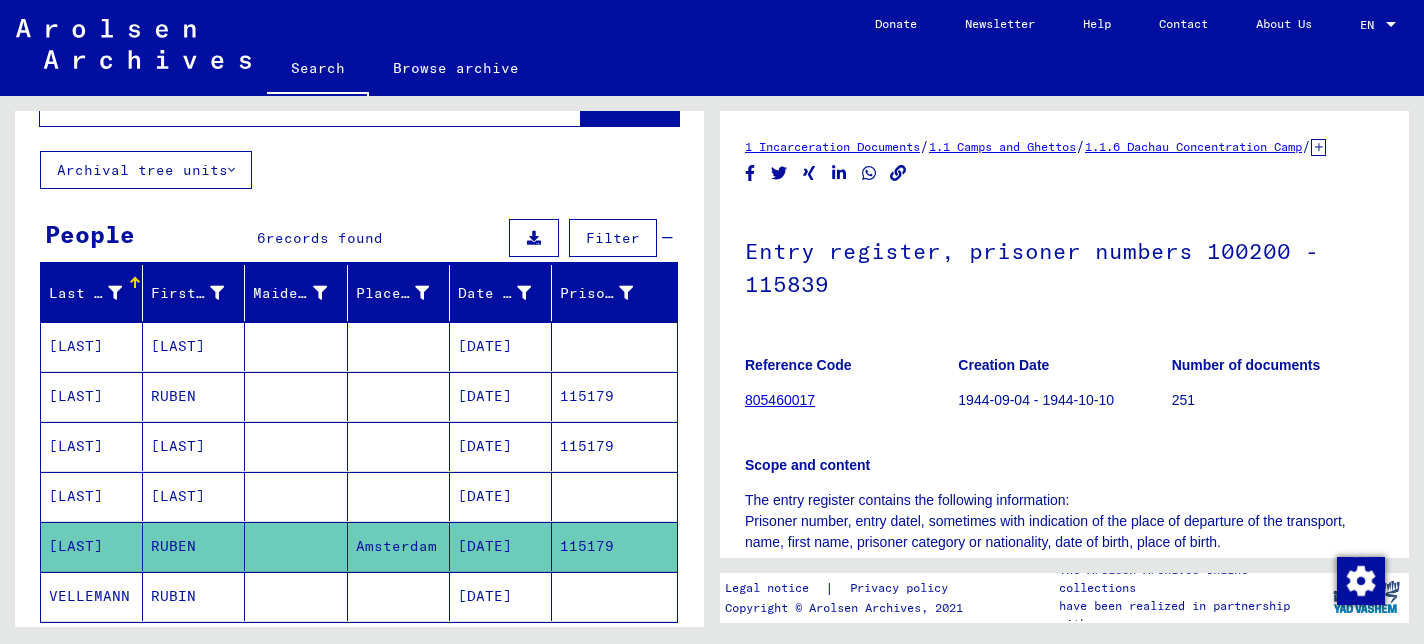 scroll, scrollTop: 0, scrollLeft: 0, axis: both 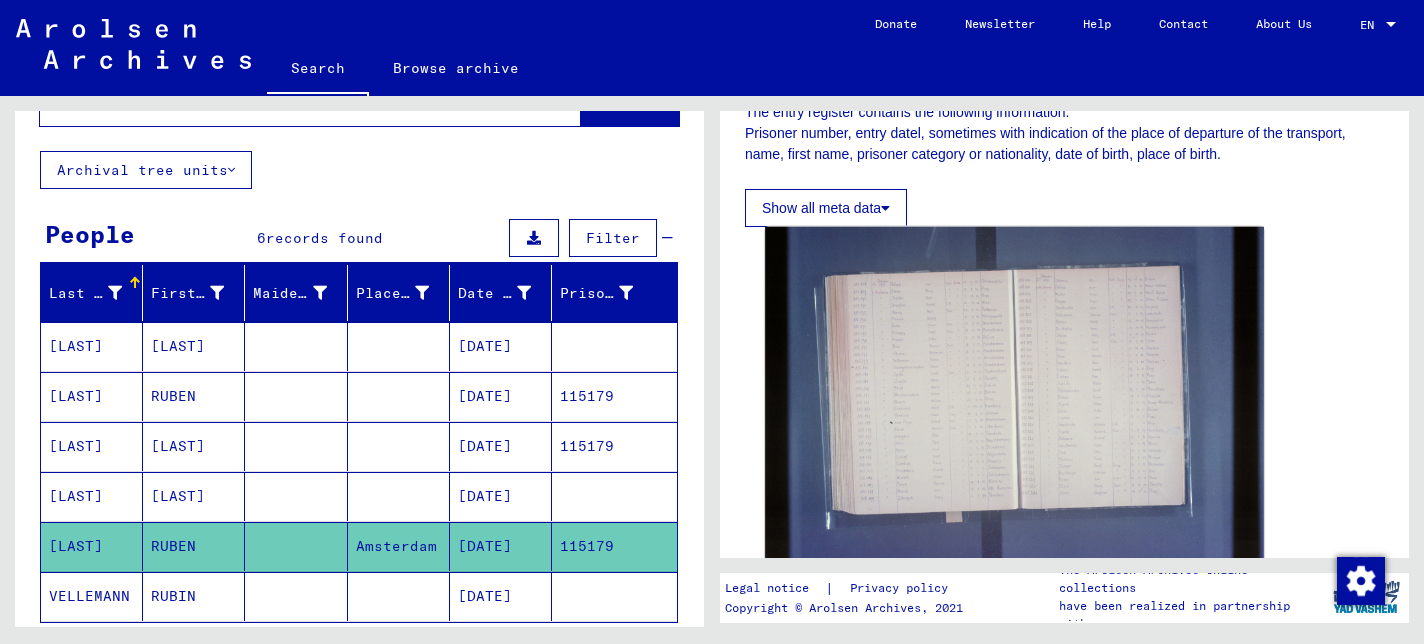 click 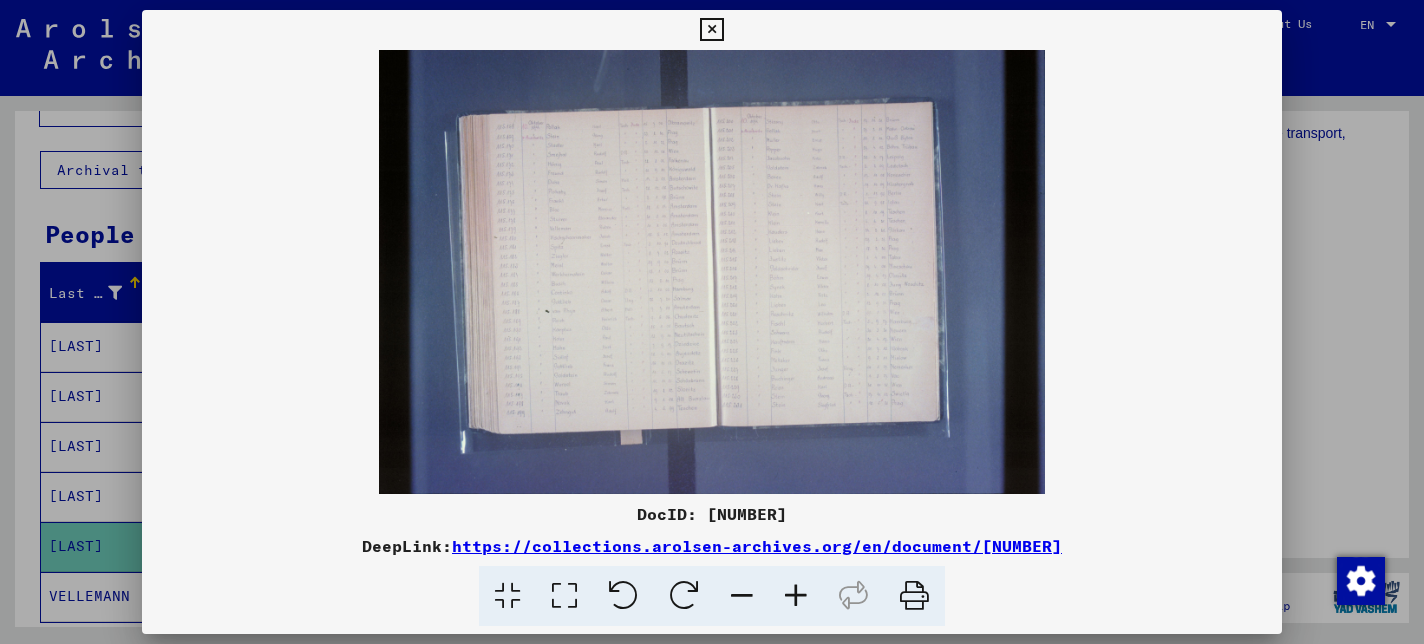 click at bounding box center [796, 596] 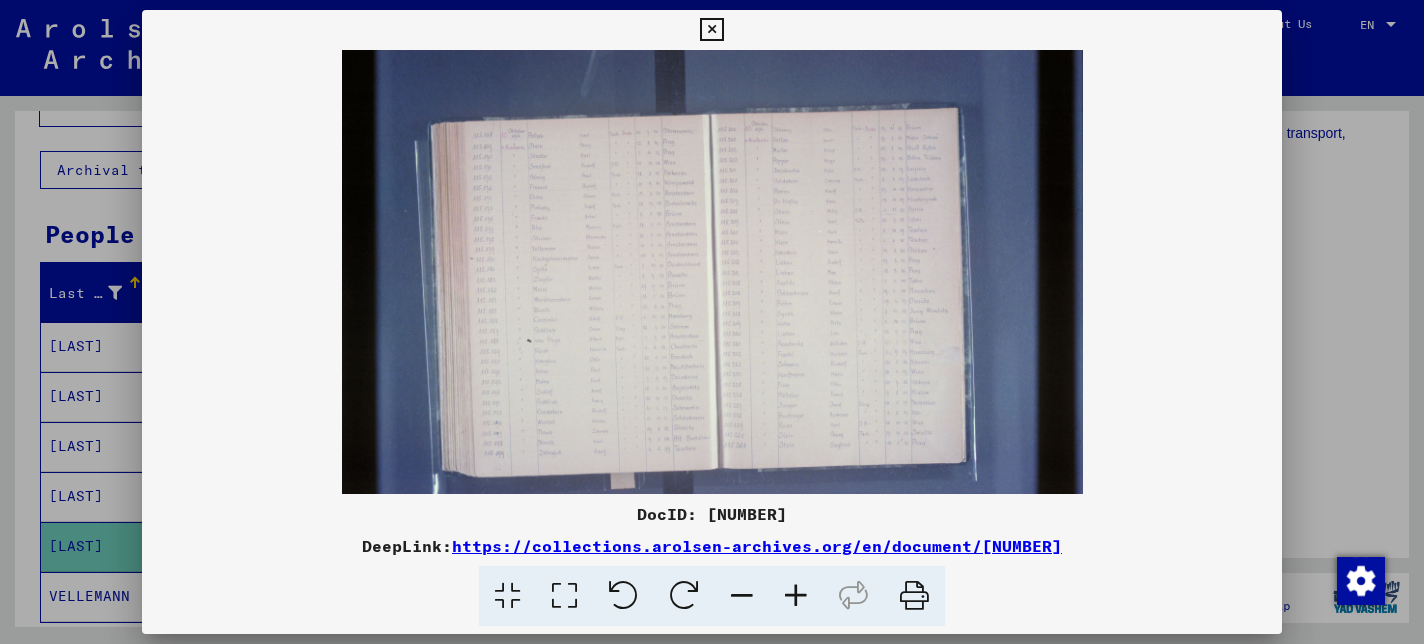 click at bounding box center [796, 596] 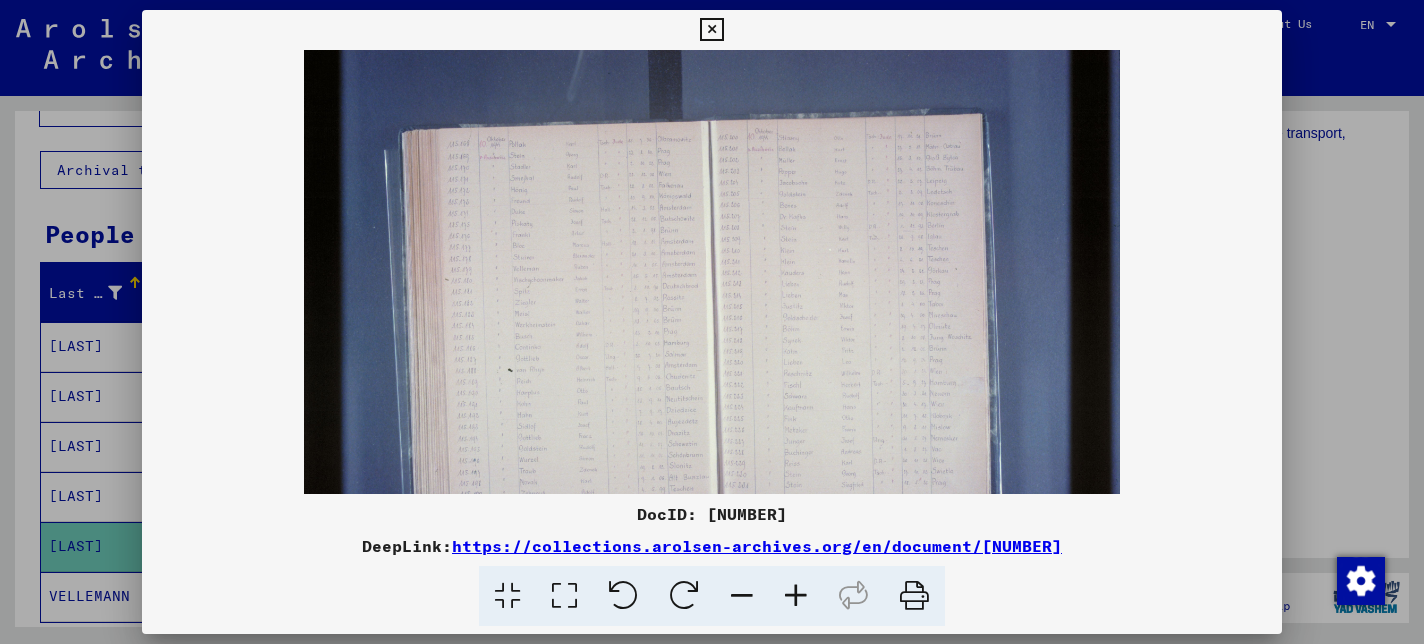 click at bounding box center [796, 596] 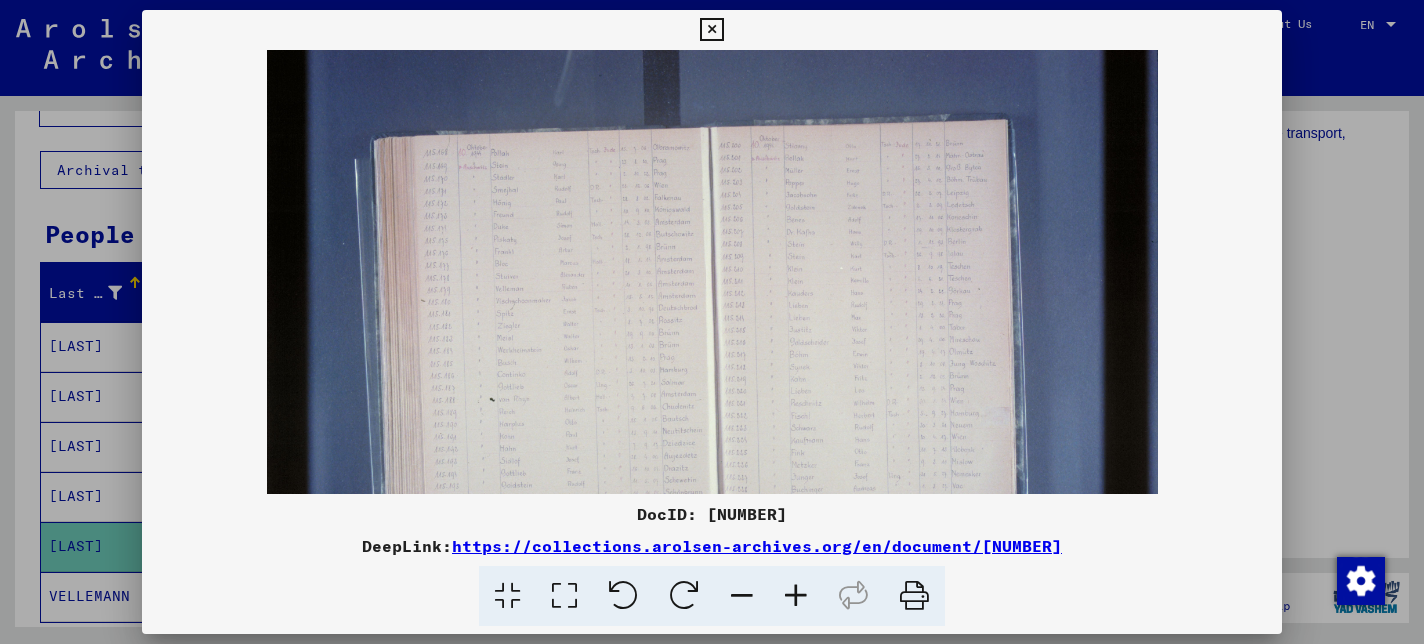 click at bounding box center [796, 596] 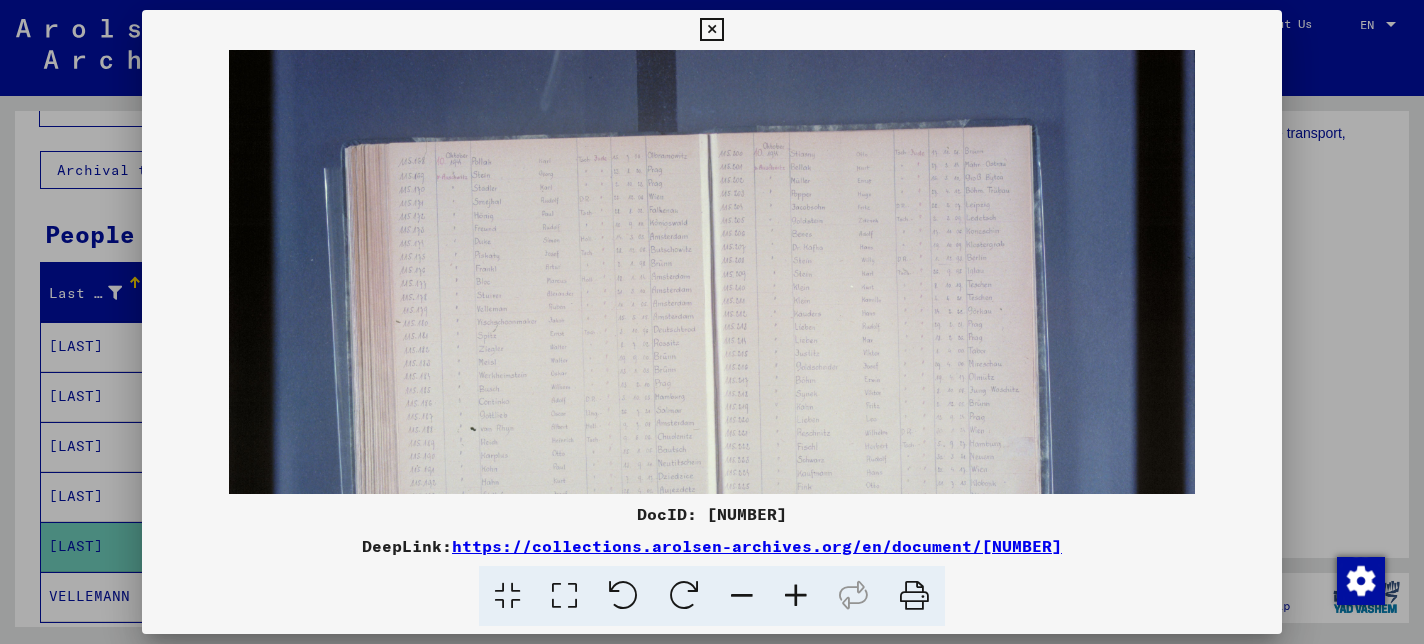 click at bounding box center [796, 596] 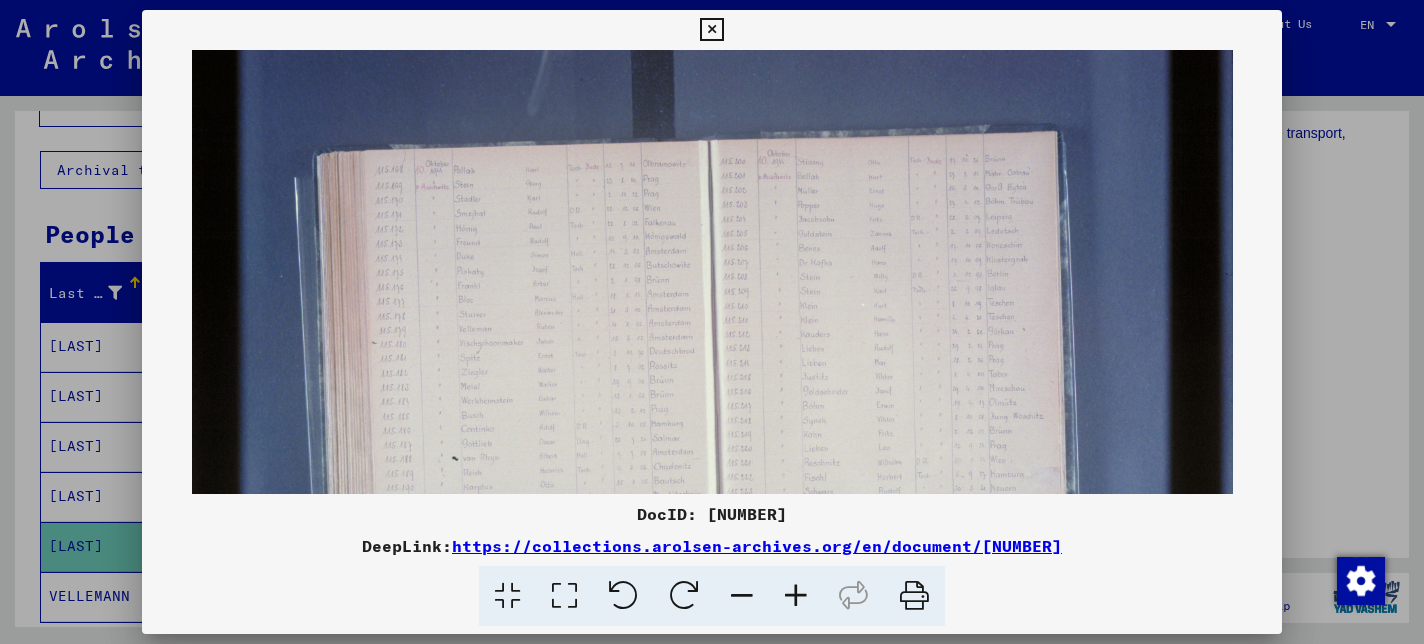 click at bounding box center (796, 596) 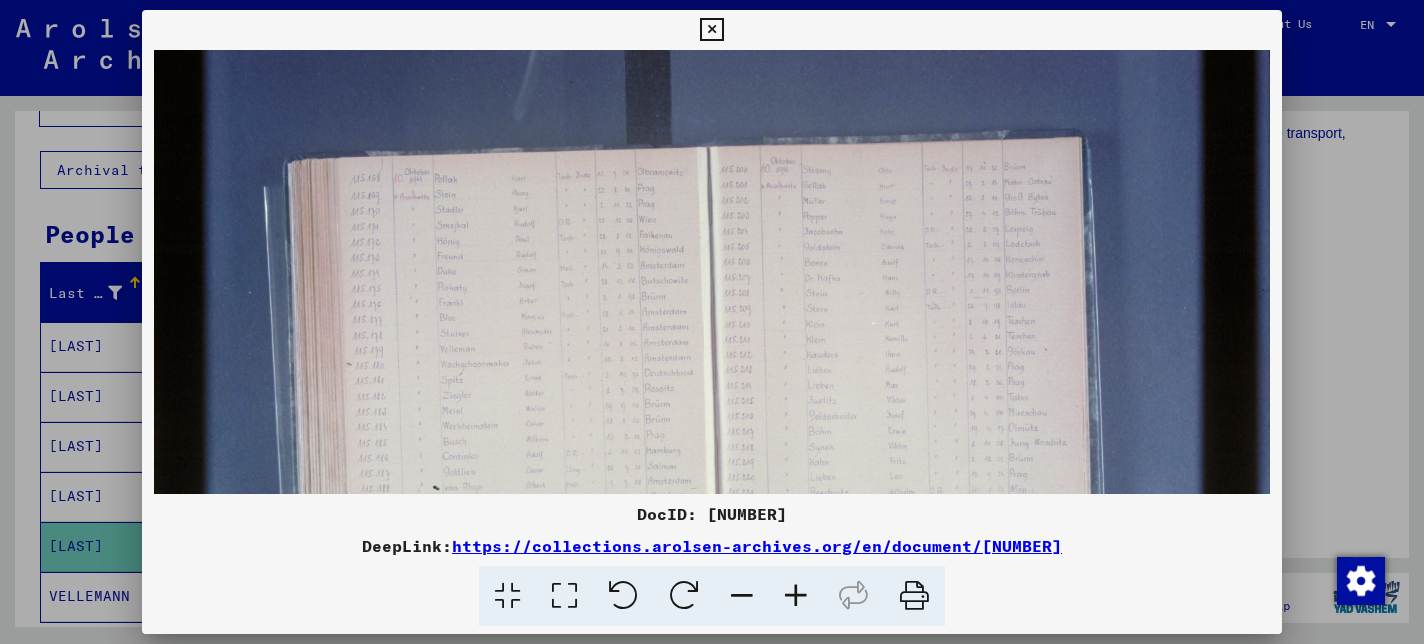click at bounding box center [796, 596] 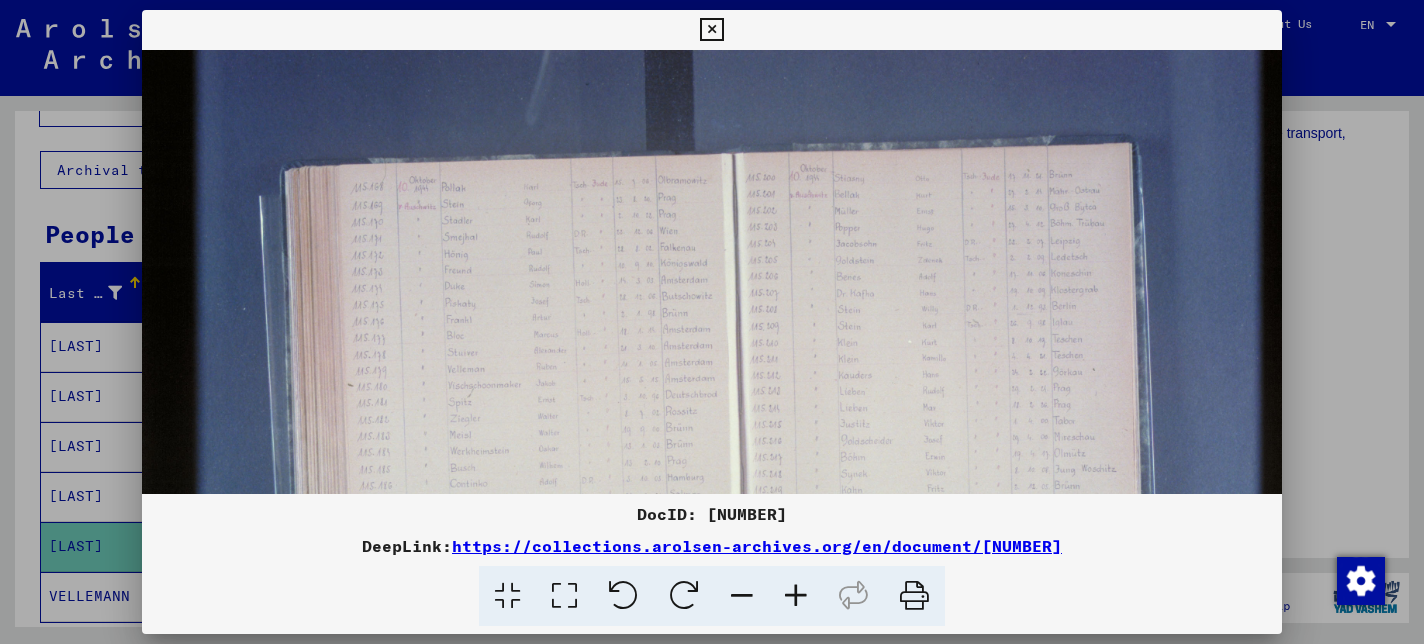 click at bounding box center (796, 596) 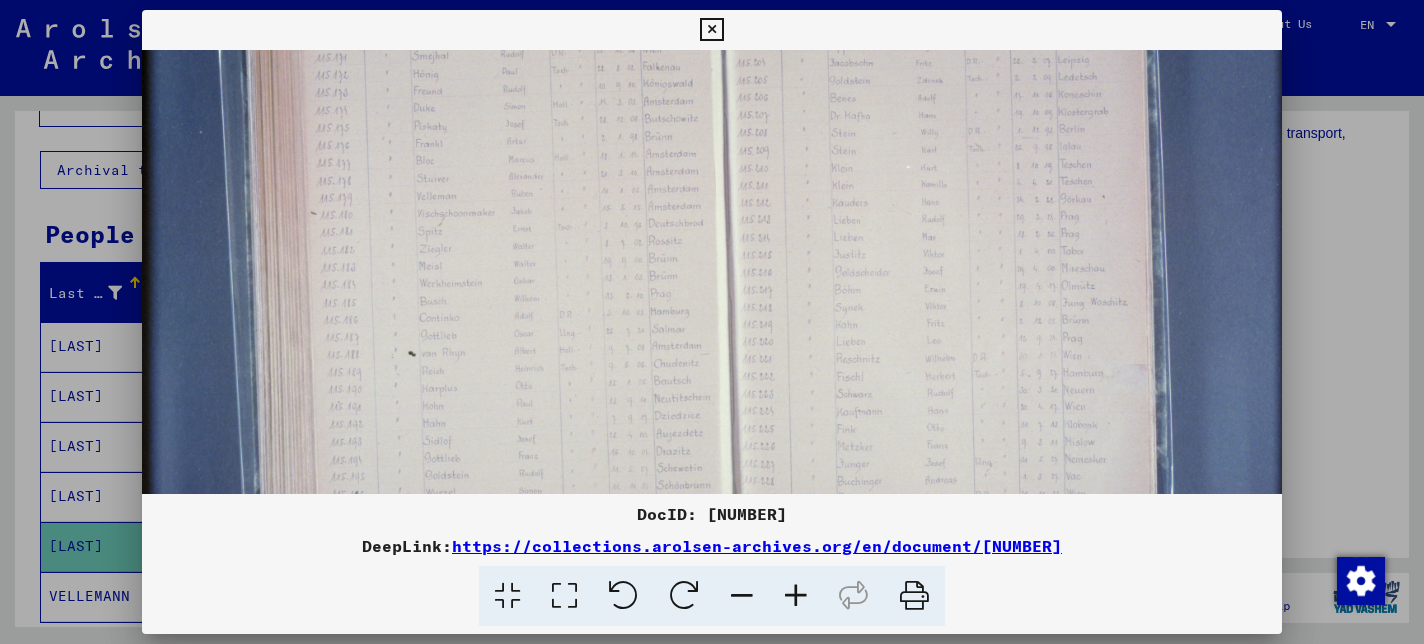 drag, startPoint x: 610, startPoint y: 412, endPoint x: 561, endPoint y: 217, distance: 201.06218 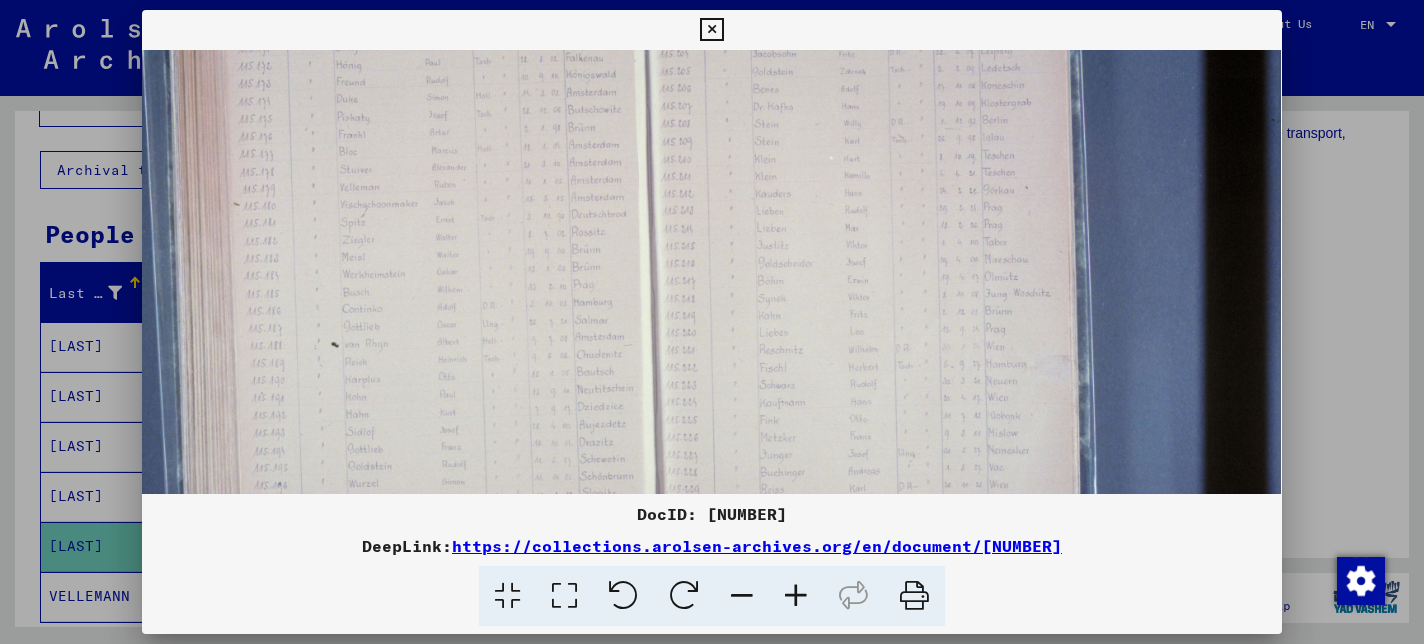 scroll, scrollTop: 200, scrollLeft: 127, axis: both 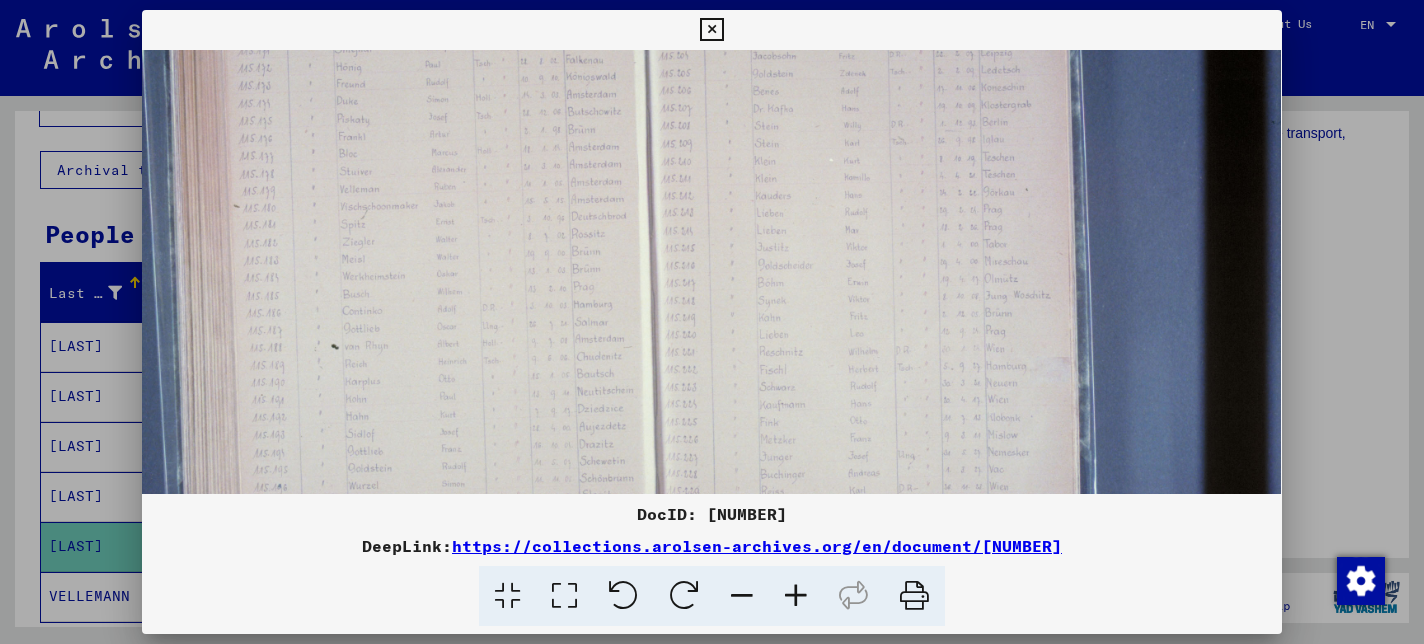drag, startPoint x: 576, startPoint y: 415, endPoint x: 492, endPoint y: 409, distance: 84.21401 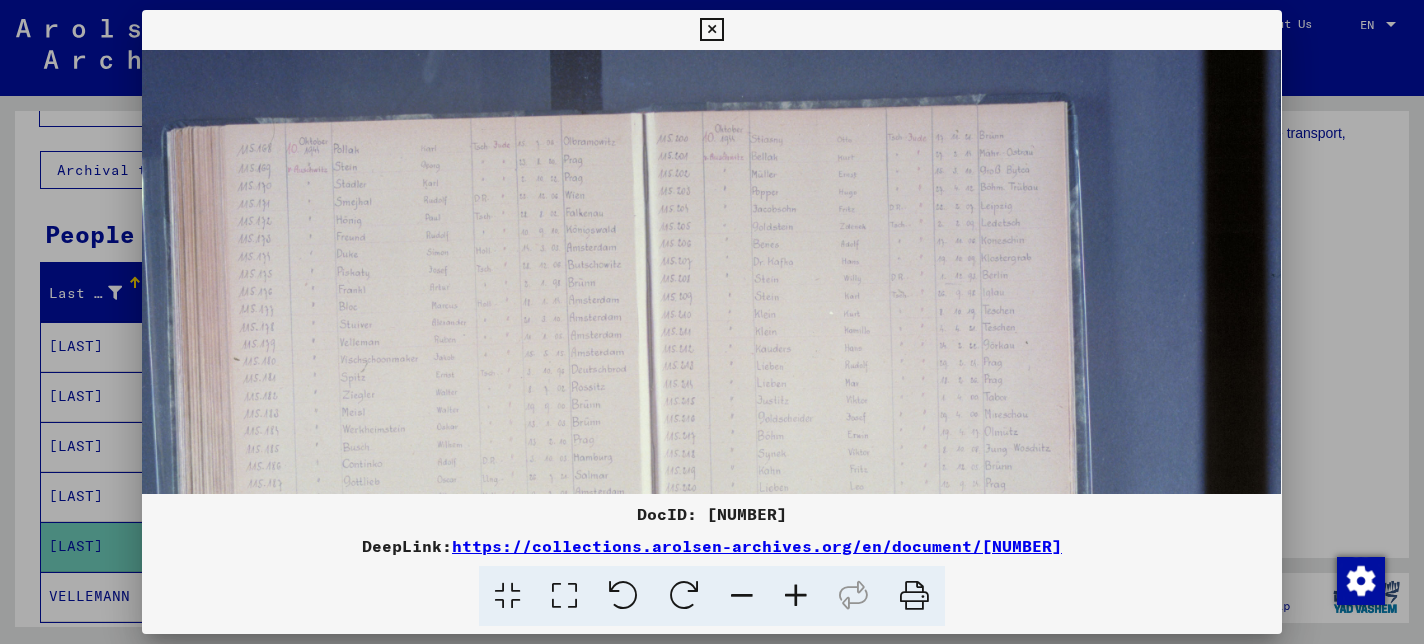 scroll, scrollTop: 46, scrollLeft: 127, axis: both 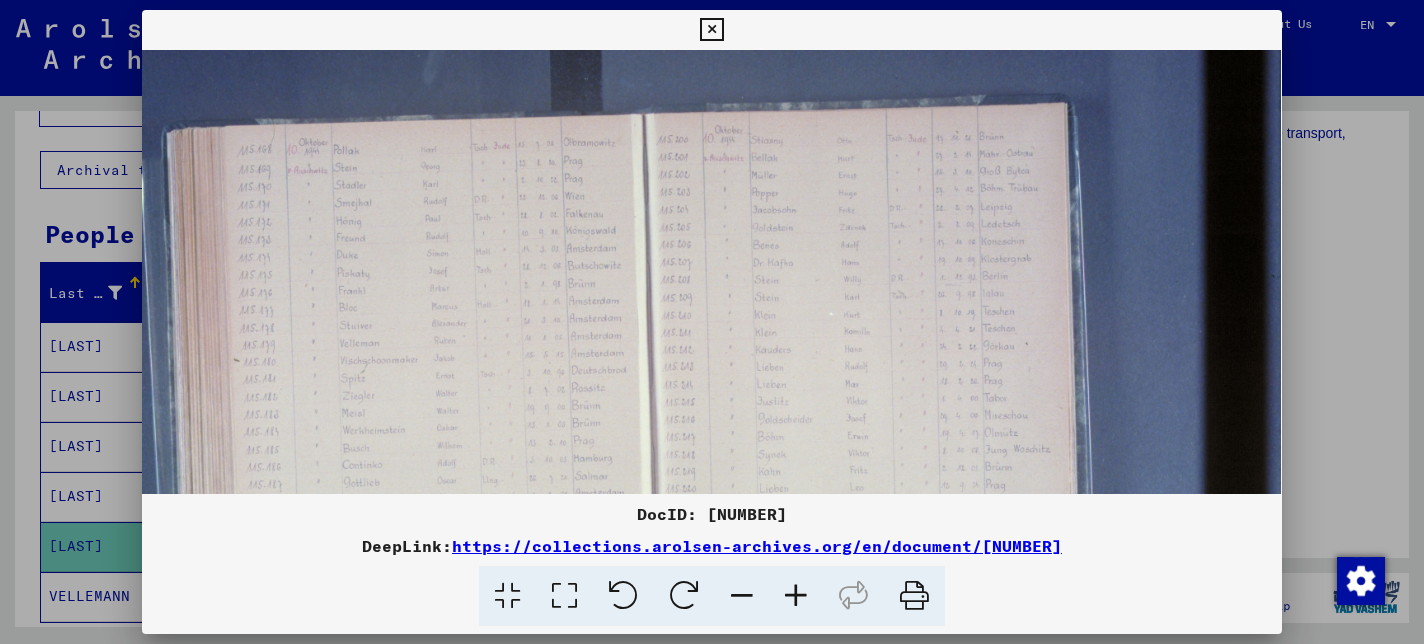 drag, startPoint x: 731, startPoint y: 187, endPoint x: 716, endPoint y: 341, distance: 154.72879 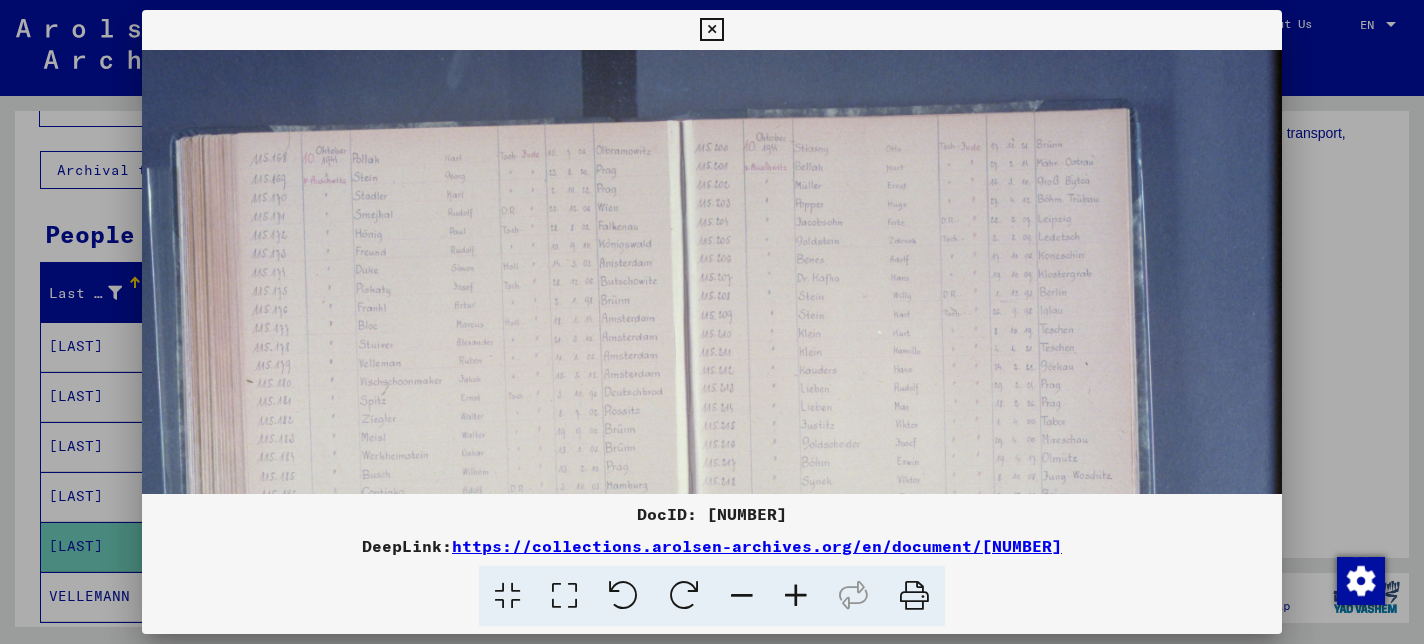 click at bounding box center (796, 596) 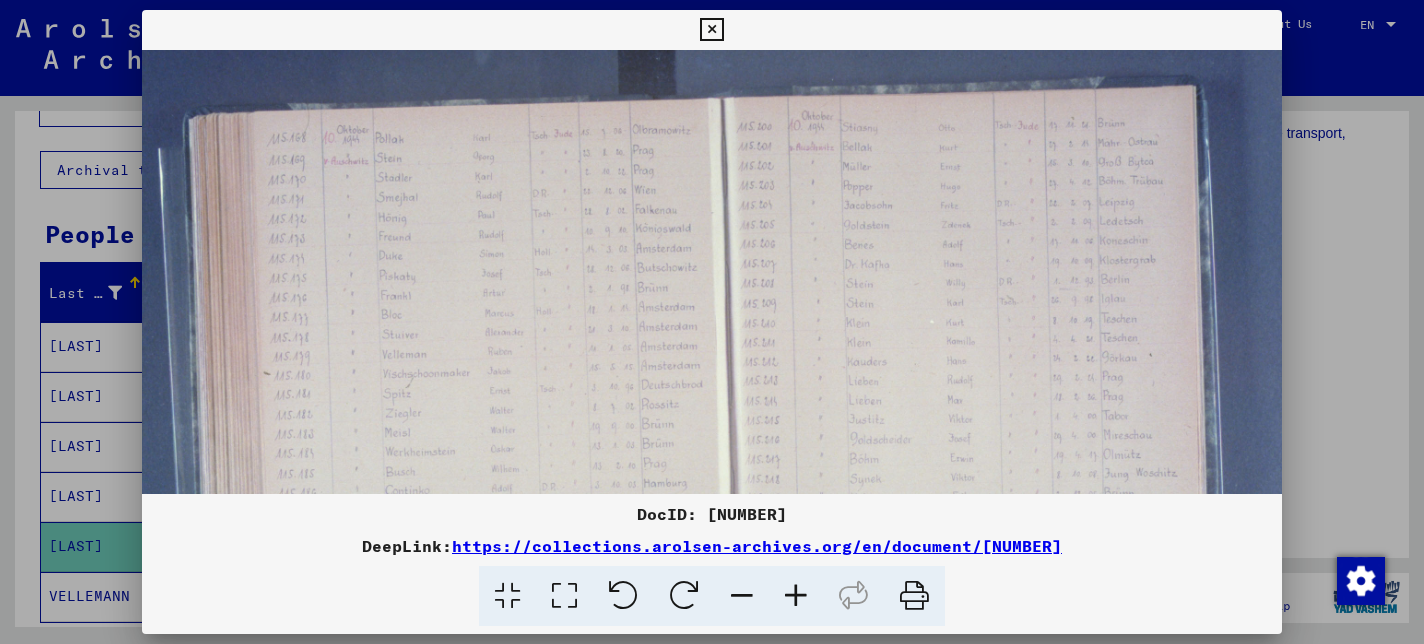 scroll, scrollTop: 76, scrollLeft: 123, axis: both 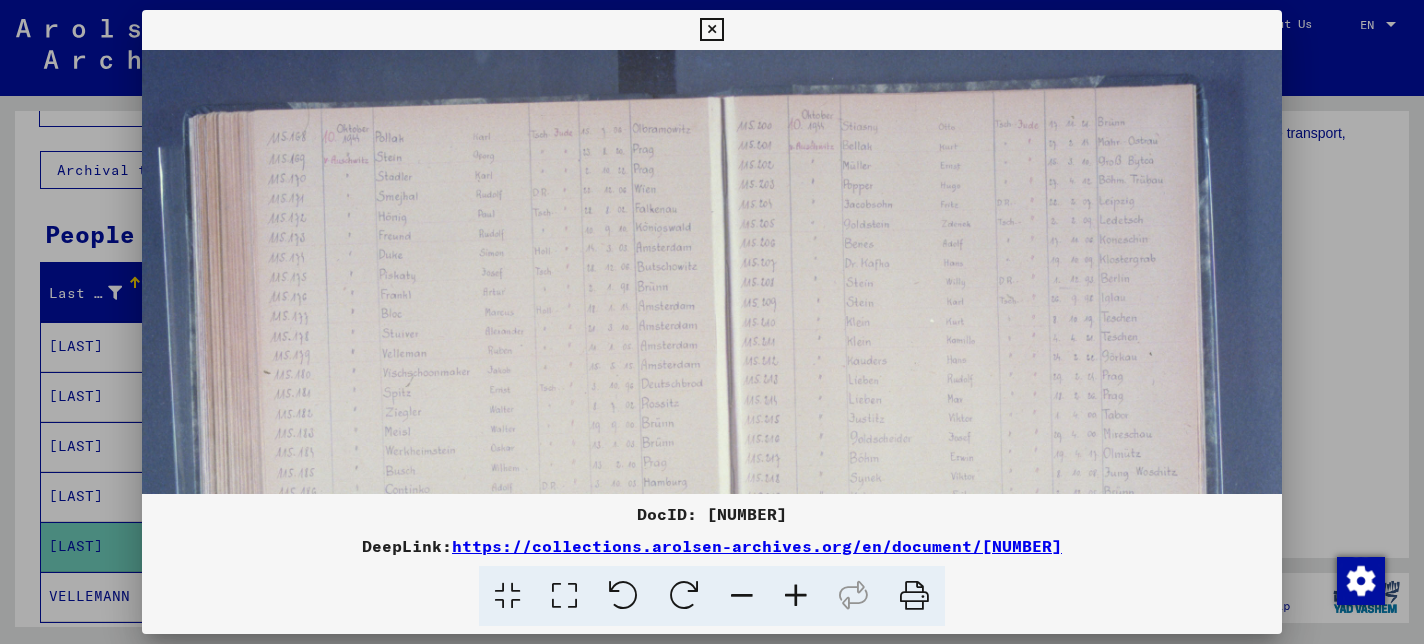 drag, startPoint x: 477, startPoint y: 414, endPoint x: 481, endPoint y: 384, distance: 30.265491 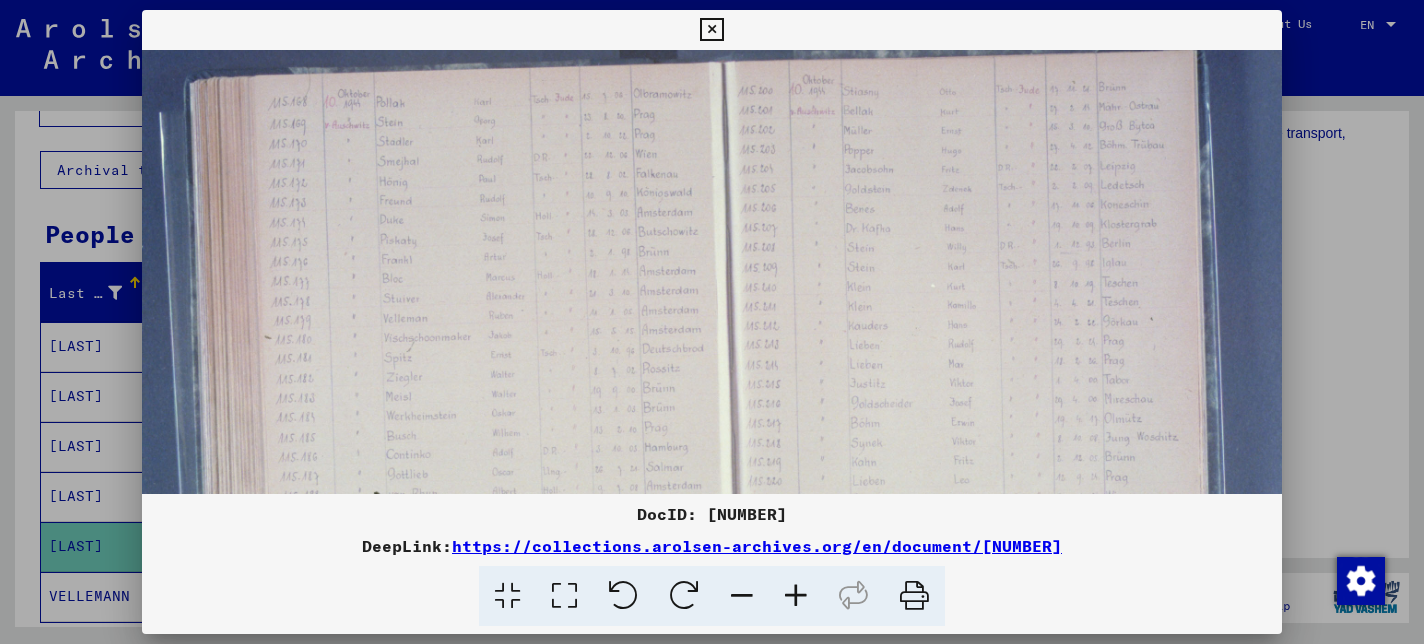 scroll, scrollTop: 114, scrollLeft: 122, axis: both 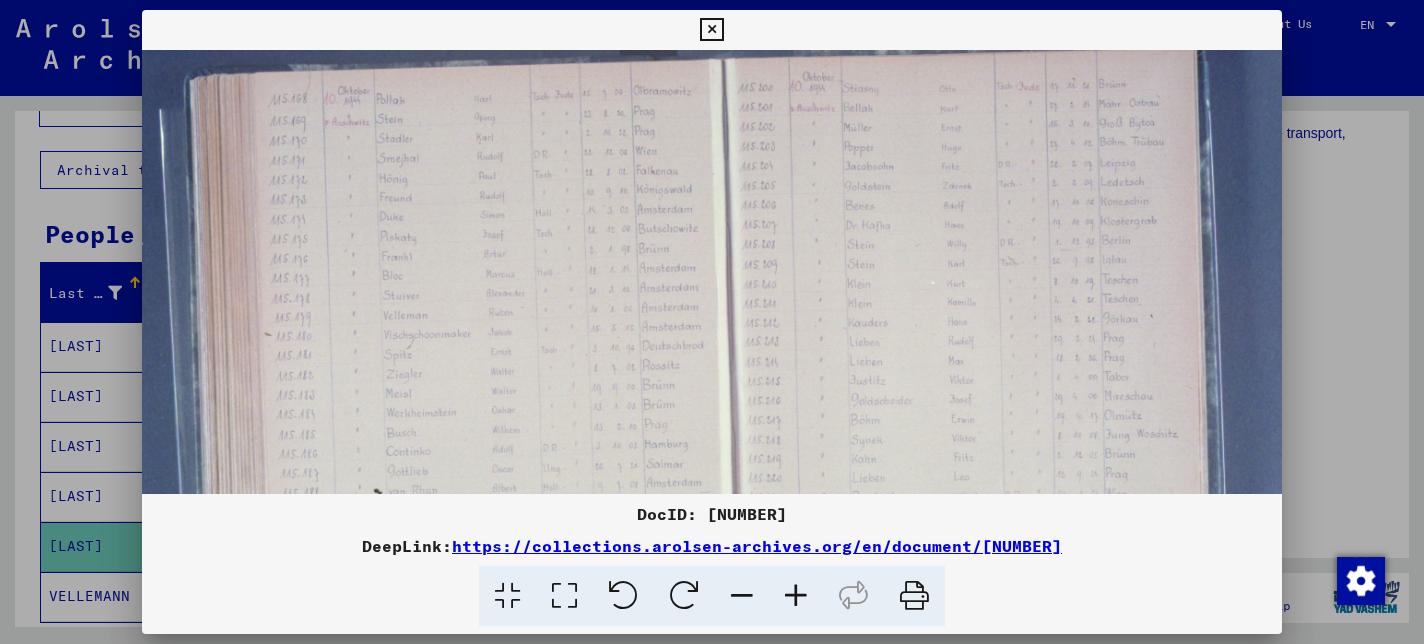 drag, startPoint x: 520, startPoint y: 409, endPoint x: 528, endPoint y: 347, distance: 62.514 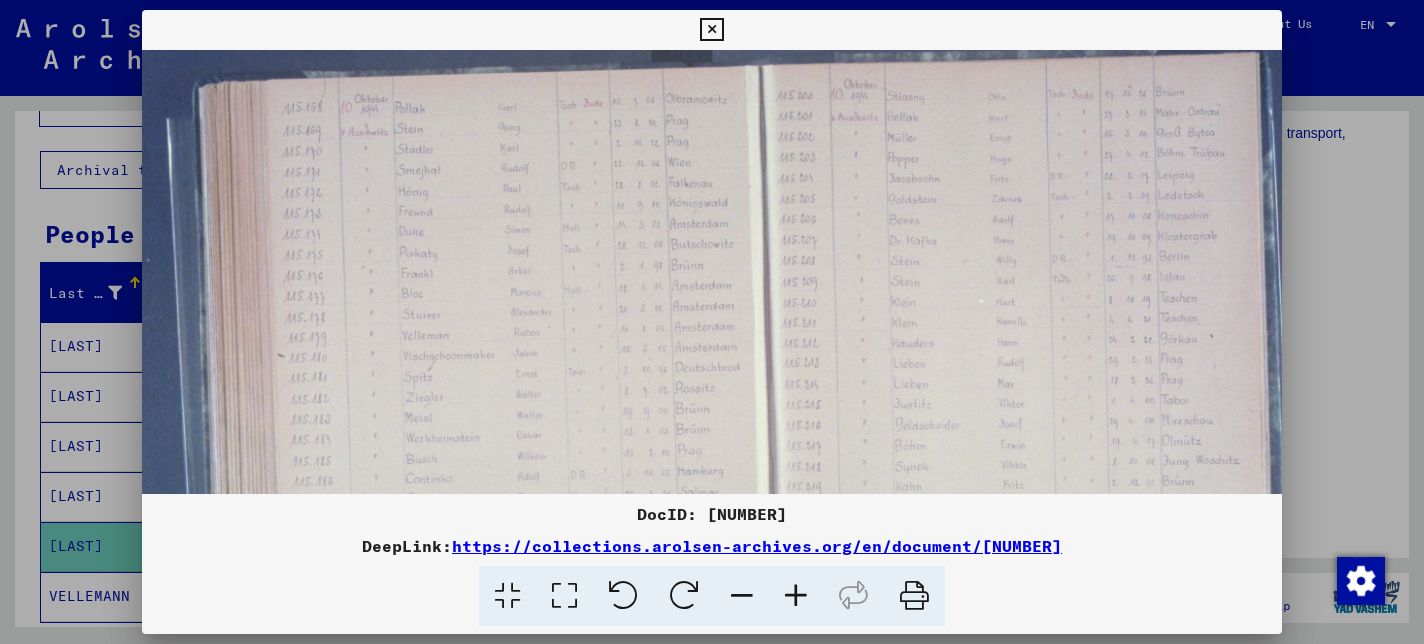 click at bounding box center (711, 30) 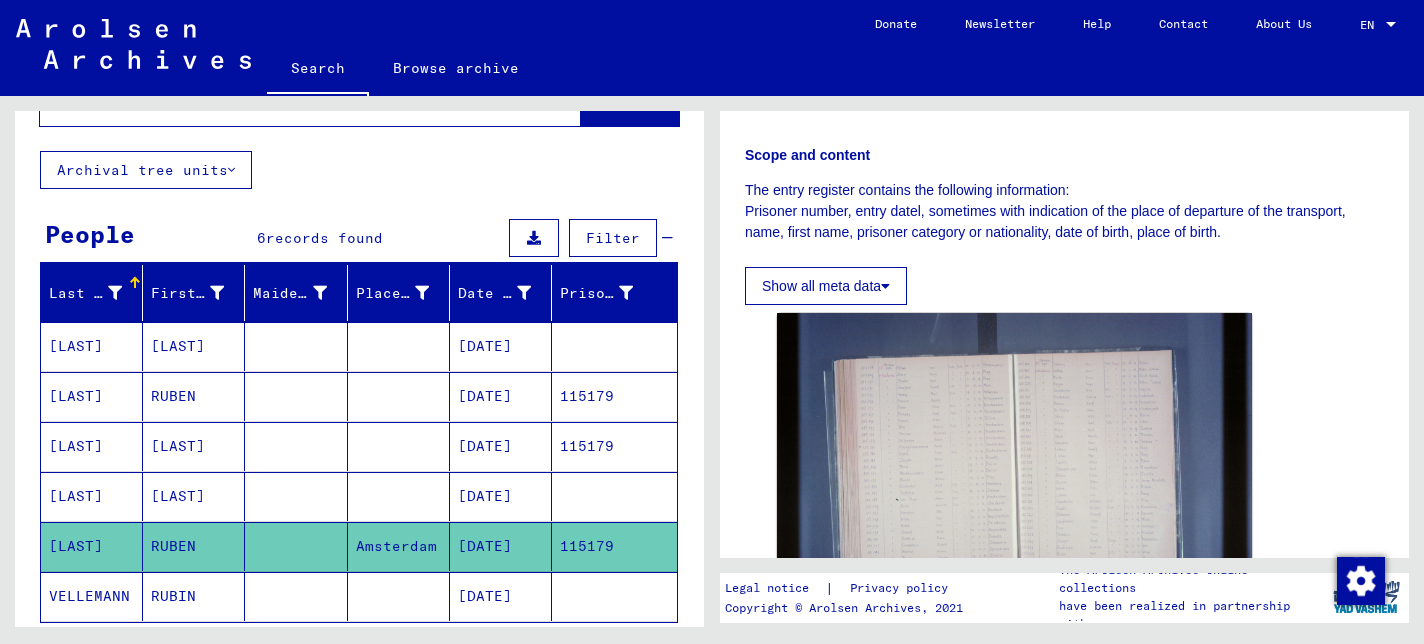 scroll, scrollTop: 533, scrollLeft: 0, axis: vertical 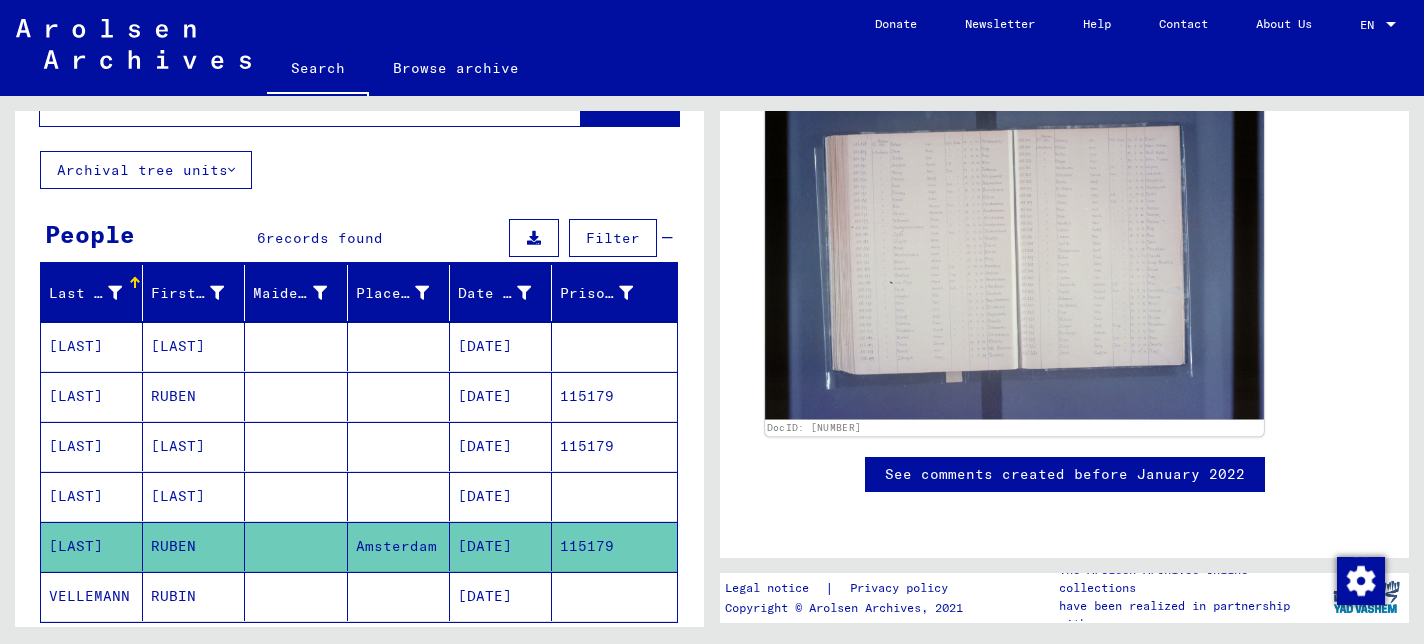 click 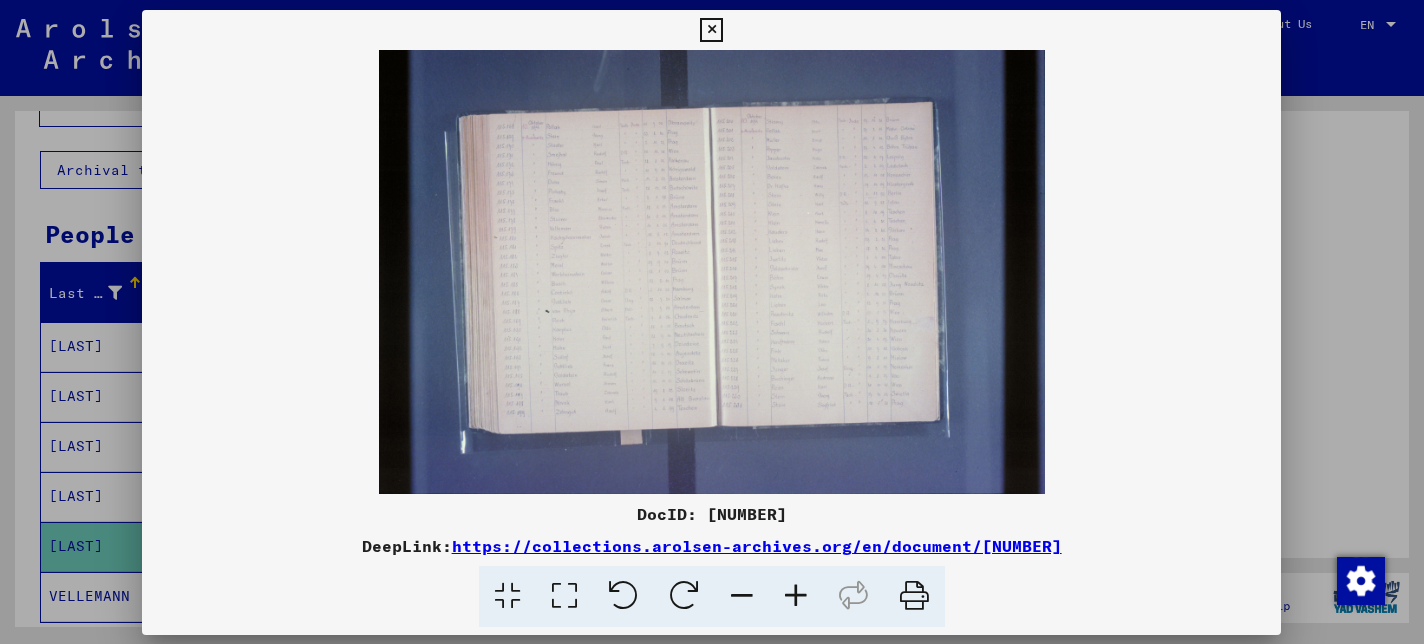 click at bounding box center [711, 272] 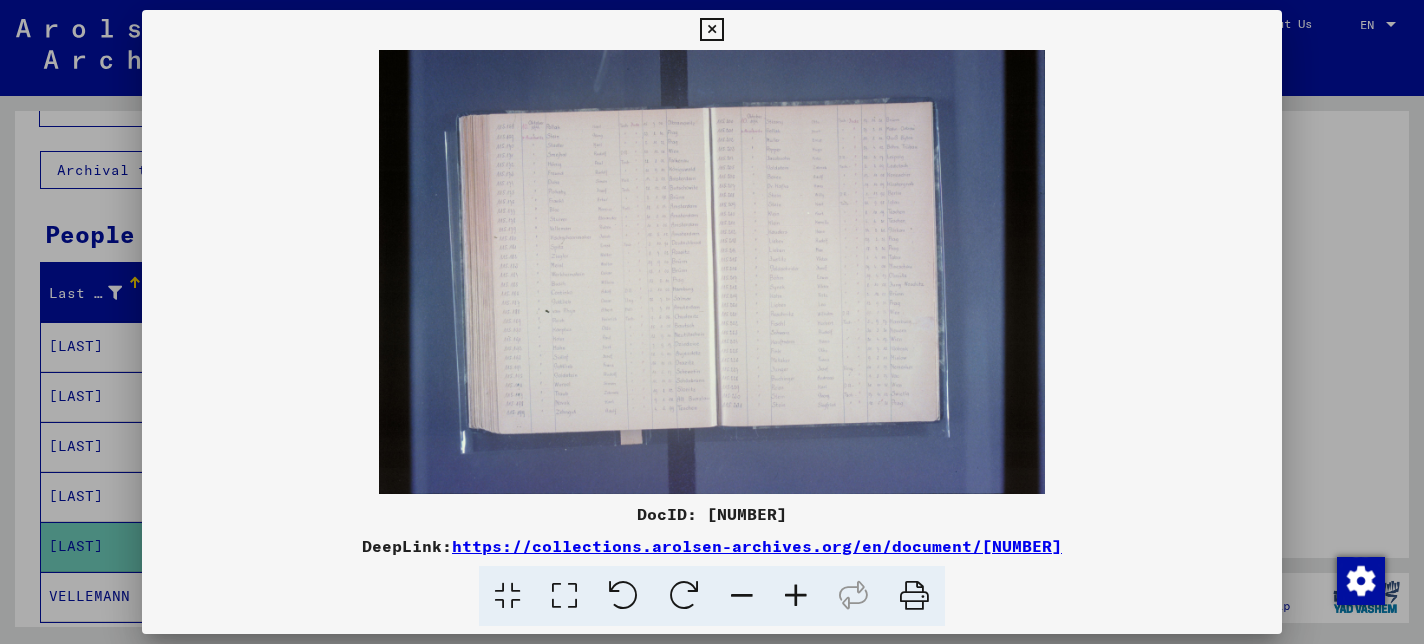 click at bounding box center (711, 272) 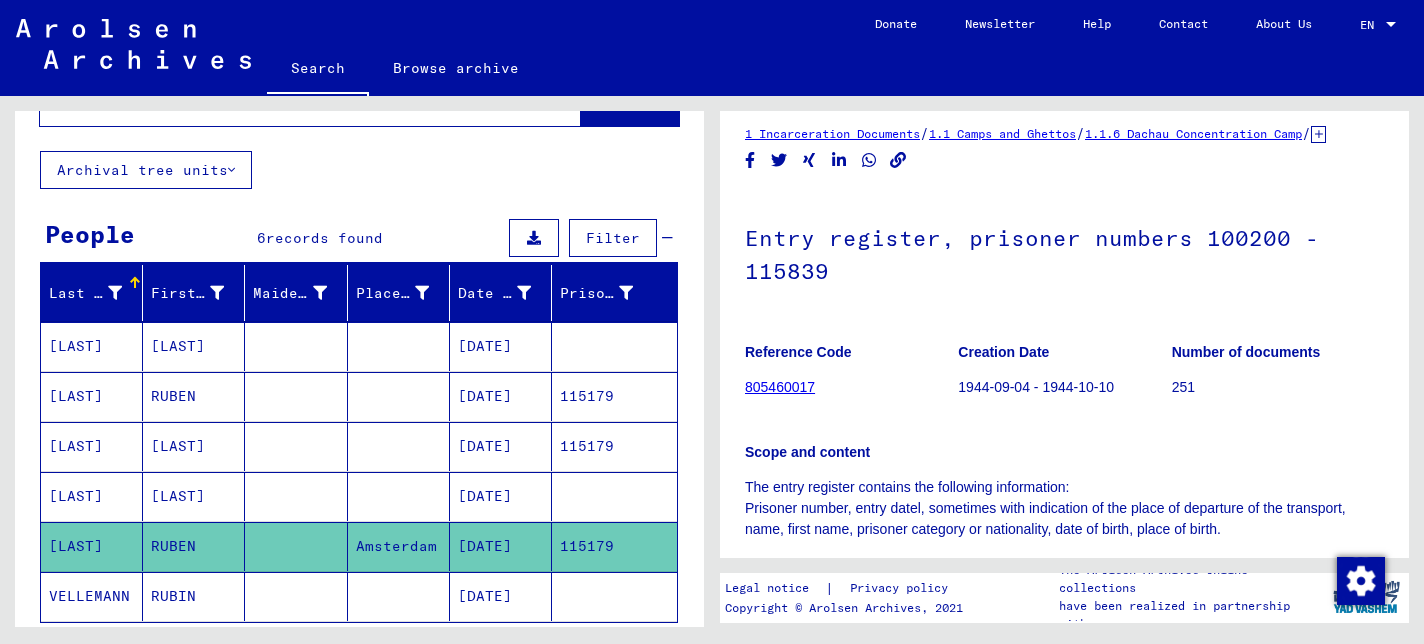 scroll, scrollTop: 0, scrollLeft: 0, axis: both 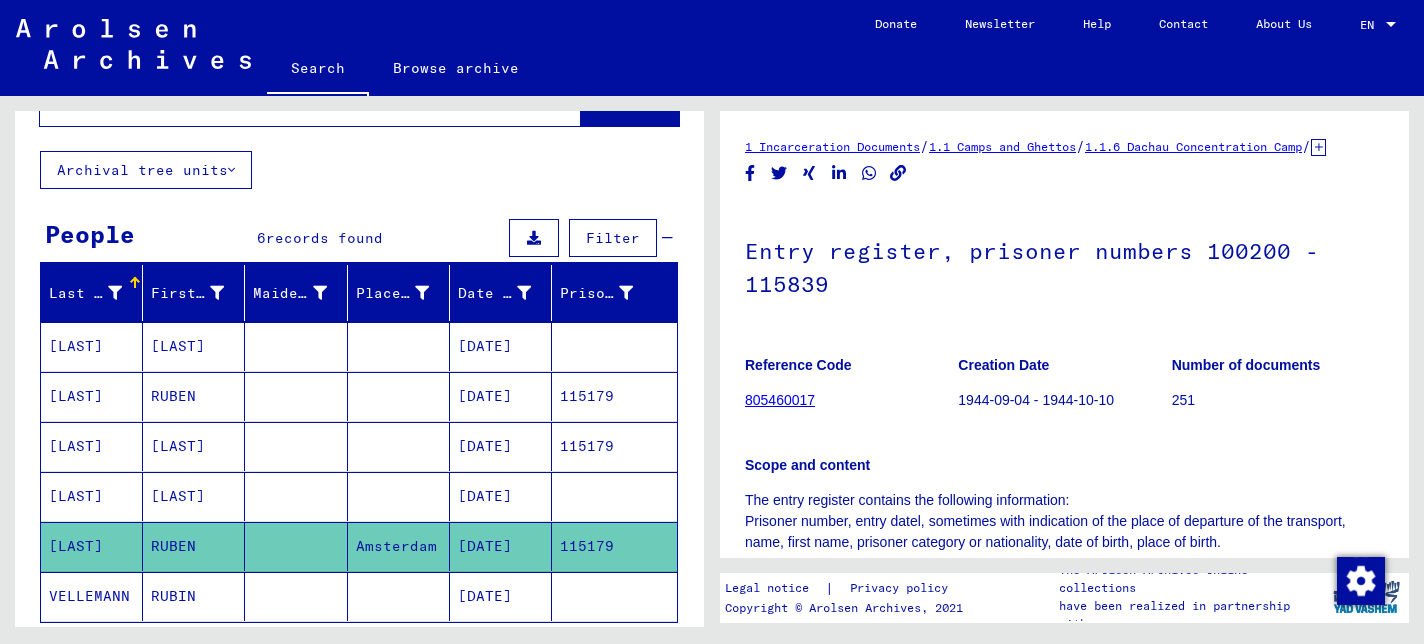 click on "1.1.6 Dachau Concentration Camp" 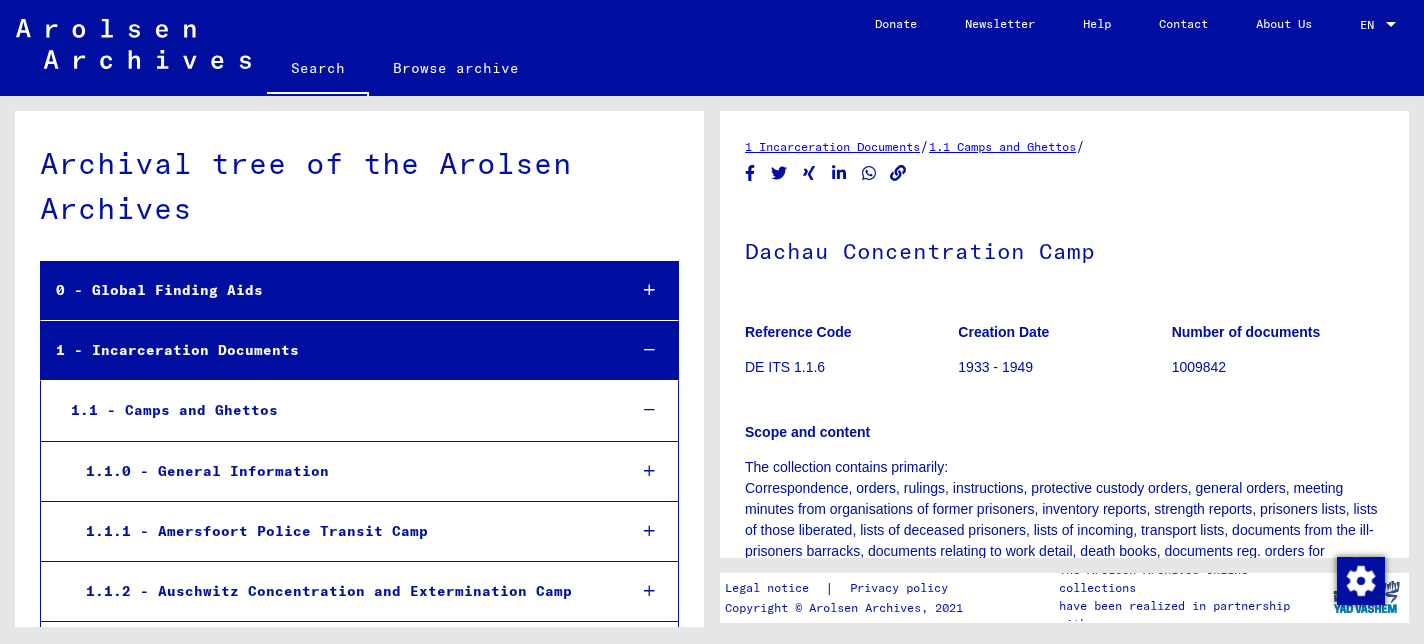 scroll, scrollTop: 452, scrollLeft: 0, axis: vertical 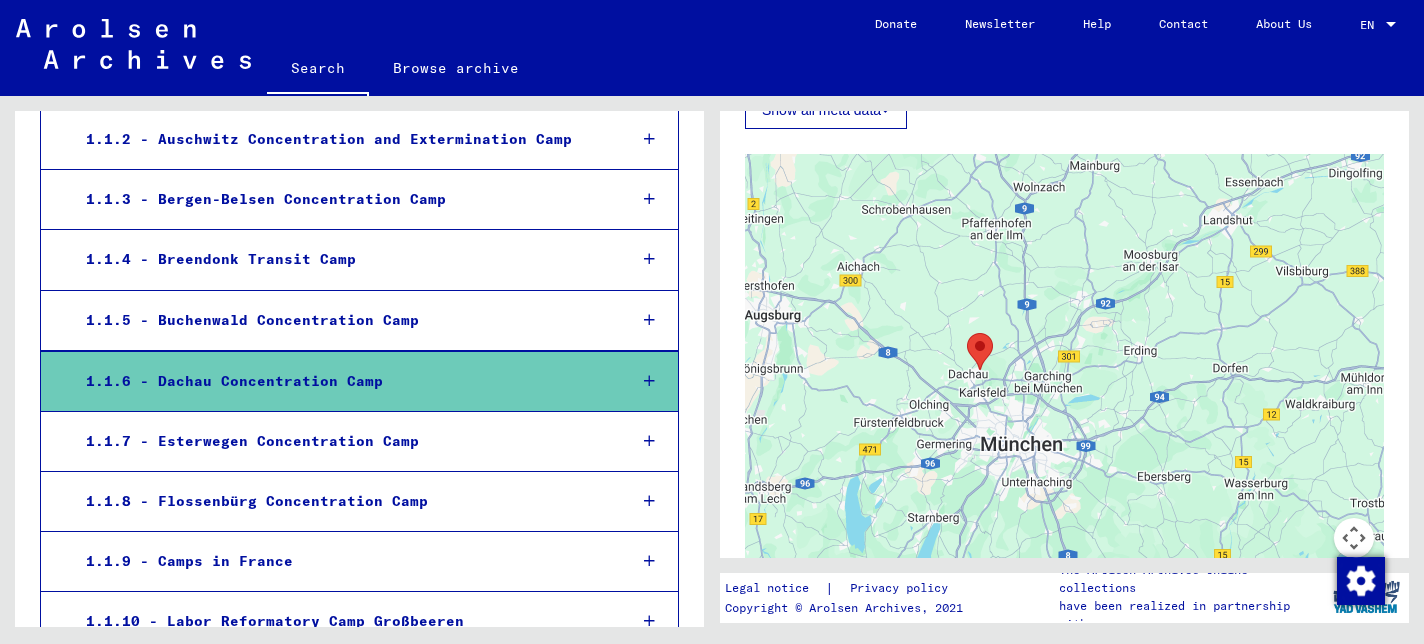 click on "Show all meta data" 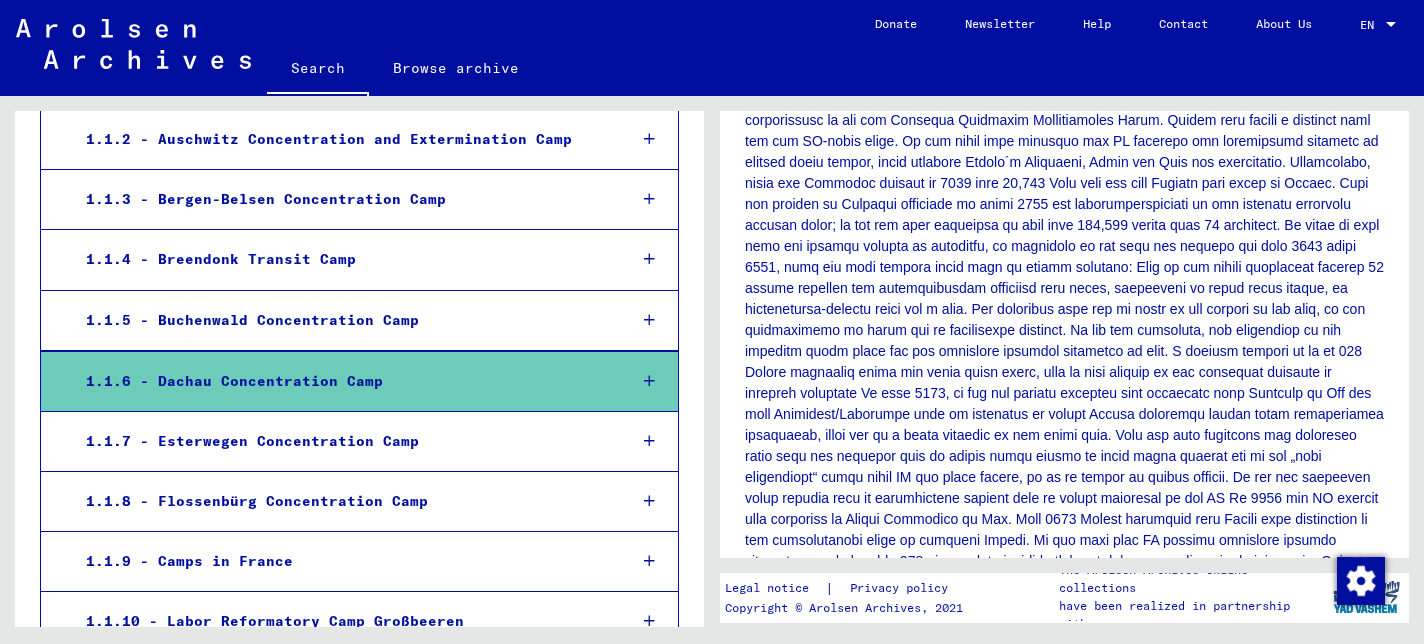scroll, scrollTop: 910, scrollLeft: 0, axis: vertical 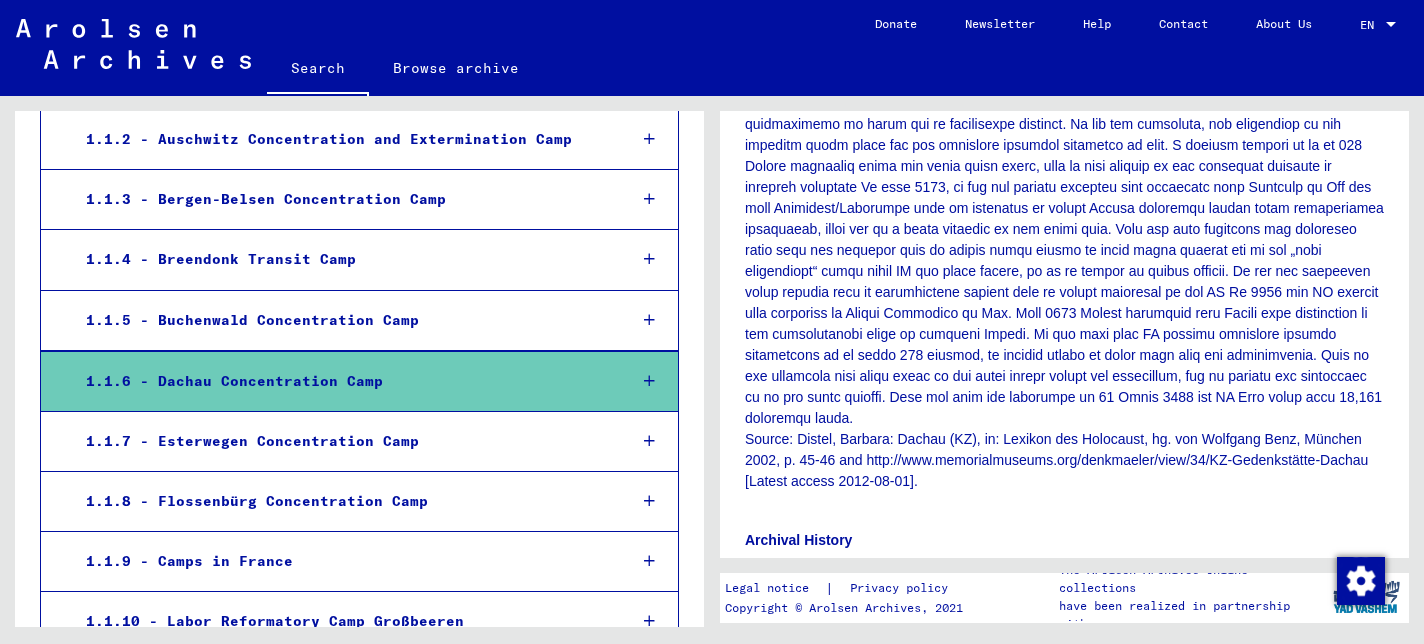 click on "The collection contains primarily: Correspondence, orders, rulings,      instructions, protective custody orders, general orders, meeting minutes      from organisations of former prisoners, inventory reports, strength      reports, prisoners lists, lists of those liberated, lists of deceased      prisoners, lists of incoming, transport lists, documents from the      ill-prisoners barracks, documents relating to work detail, death books,      documents reg. orders for payments, social security matters, block books,      status reports, „operations book“, lists of the dead, cemetery lists,      repatriation lists, post-war reports, index/registry of effects,      „certificates of release “ . History of Concentration      Camp Dachau 1933-1945: Source: Distel, Barbara: Dachau      (KZ), in: Lexikon des Holocaust, hg. von Wolfgang Benz, München 2002, p.      45-46 and      http://www.memorialmuseums.org/denkmaeler/view/34/KZ-Gedenkstätte-Dachau      [Latest access 2012-08-01]." 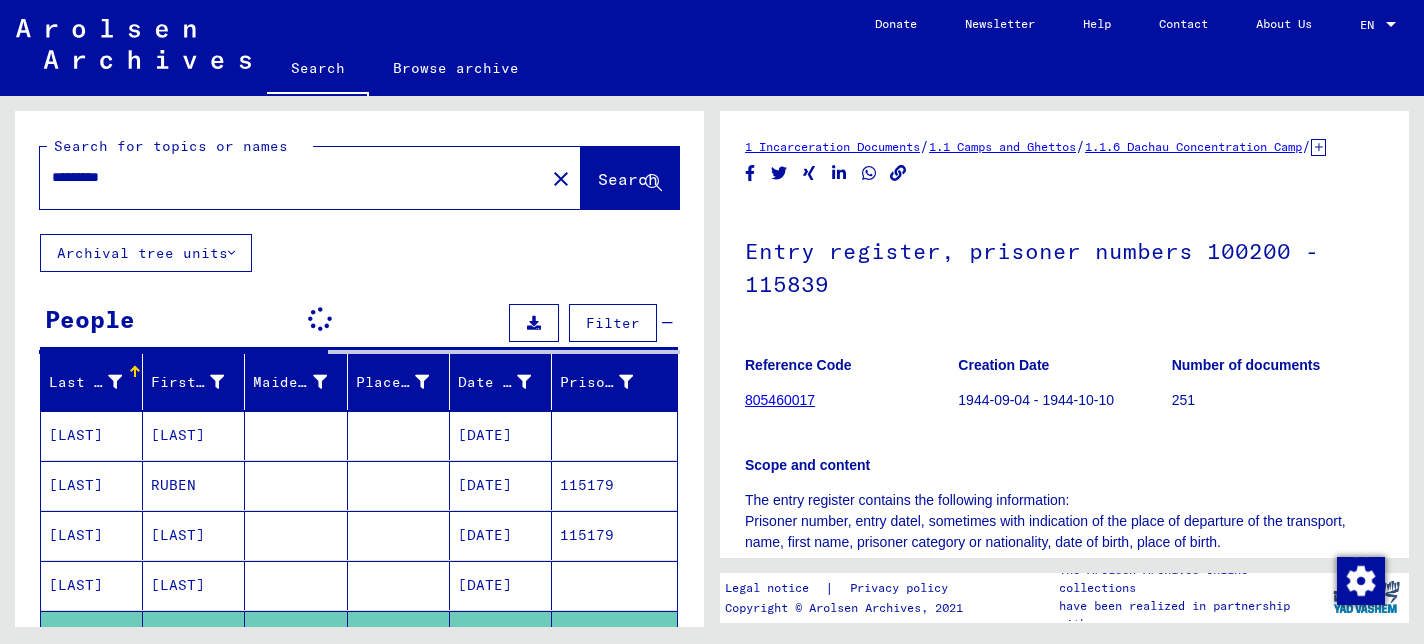 scroll, scrollTop: 0, scrollLeft: 0, axis: both 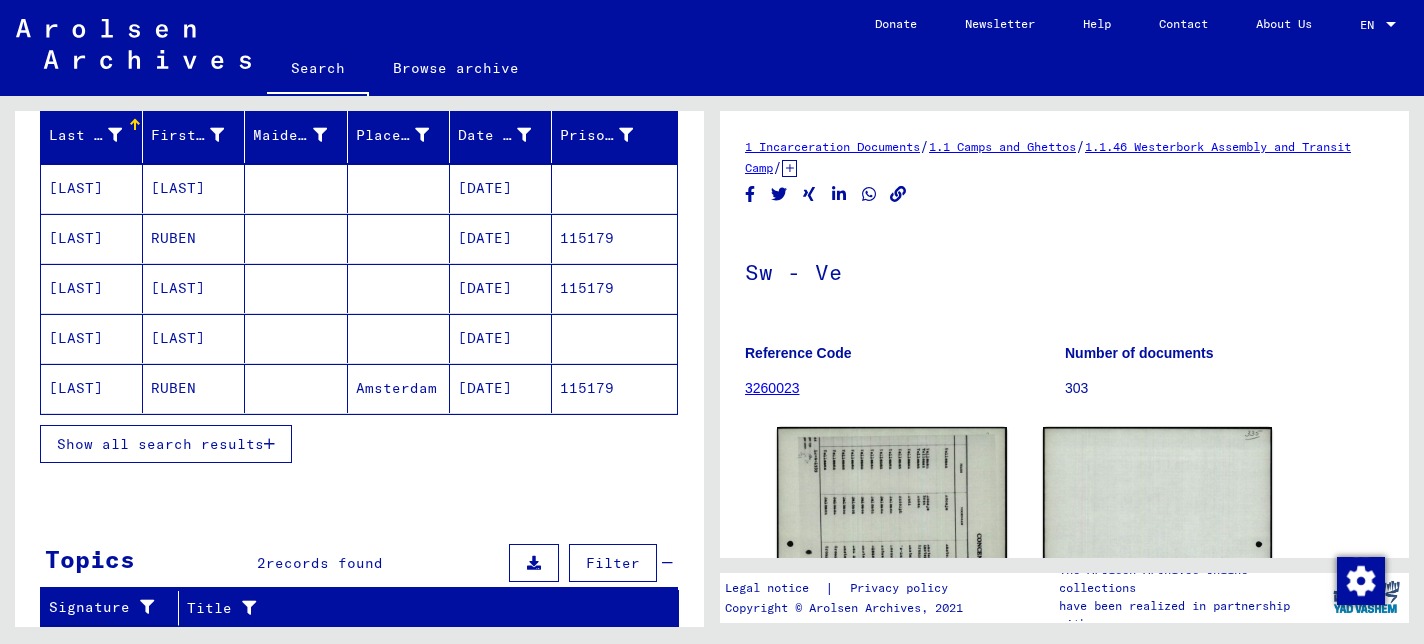 click on "[DATE]" at bounding box center (501, 388) 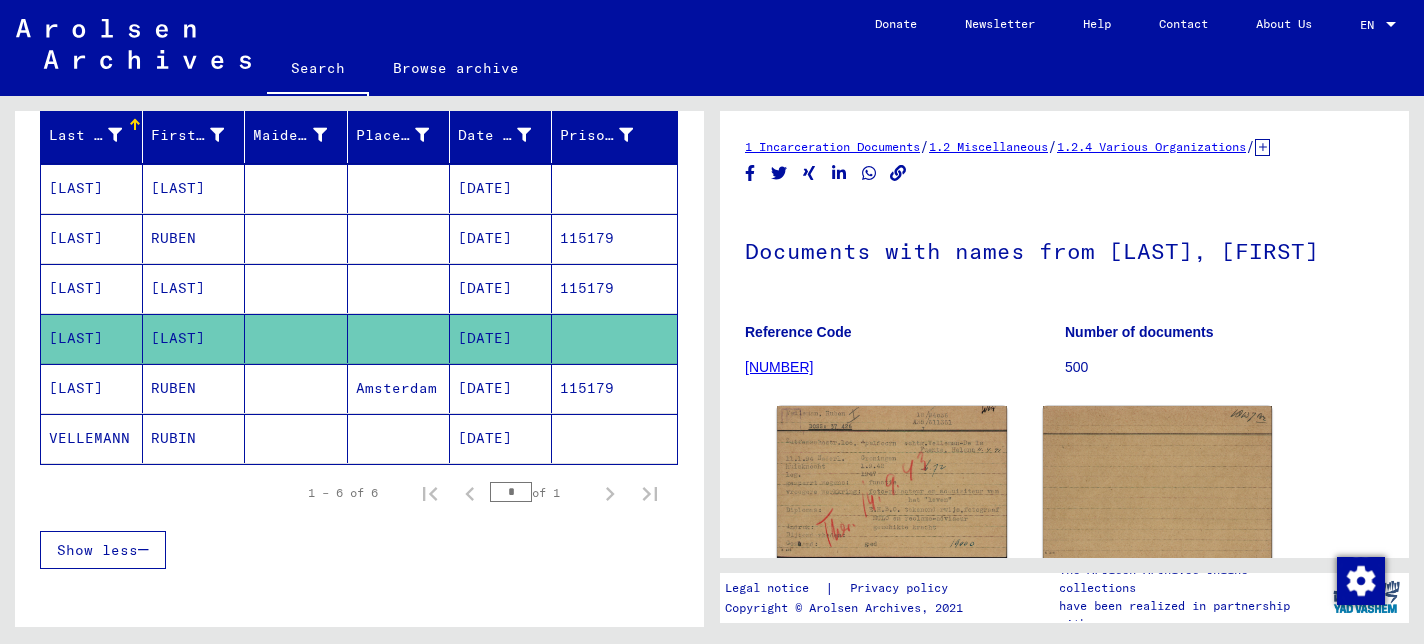 click on "[DATE]" at bounding box center (501, 238) 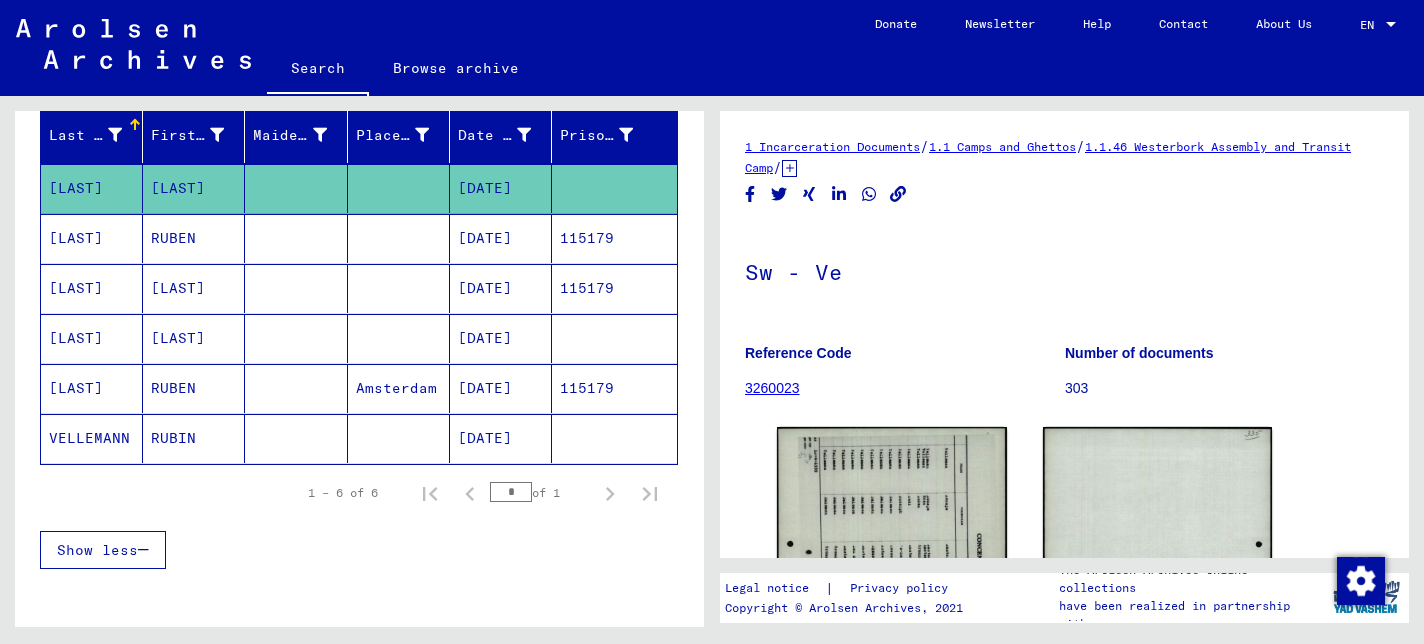 click on "[DATE]" at bounding box center [501, 288] 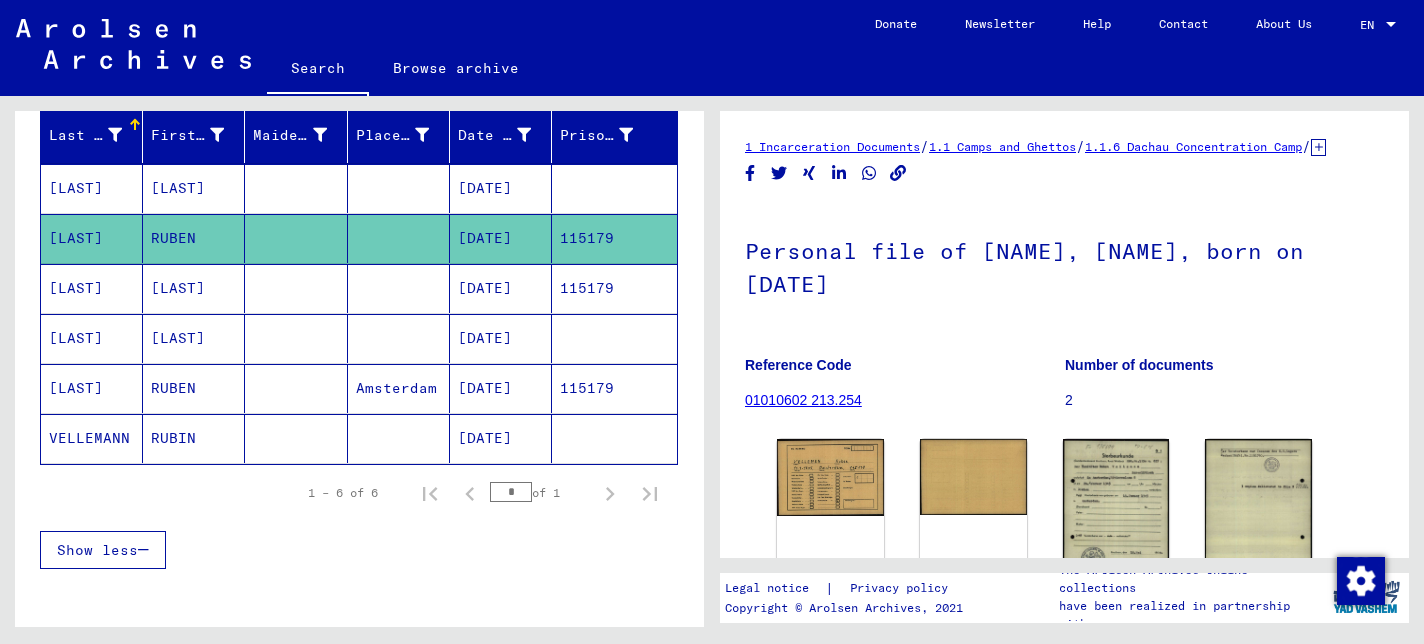 scroll, scrollTop: 0, scrollLeft: 0, axis: both 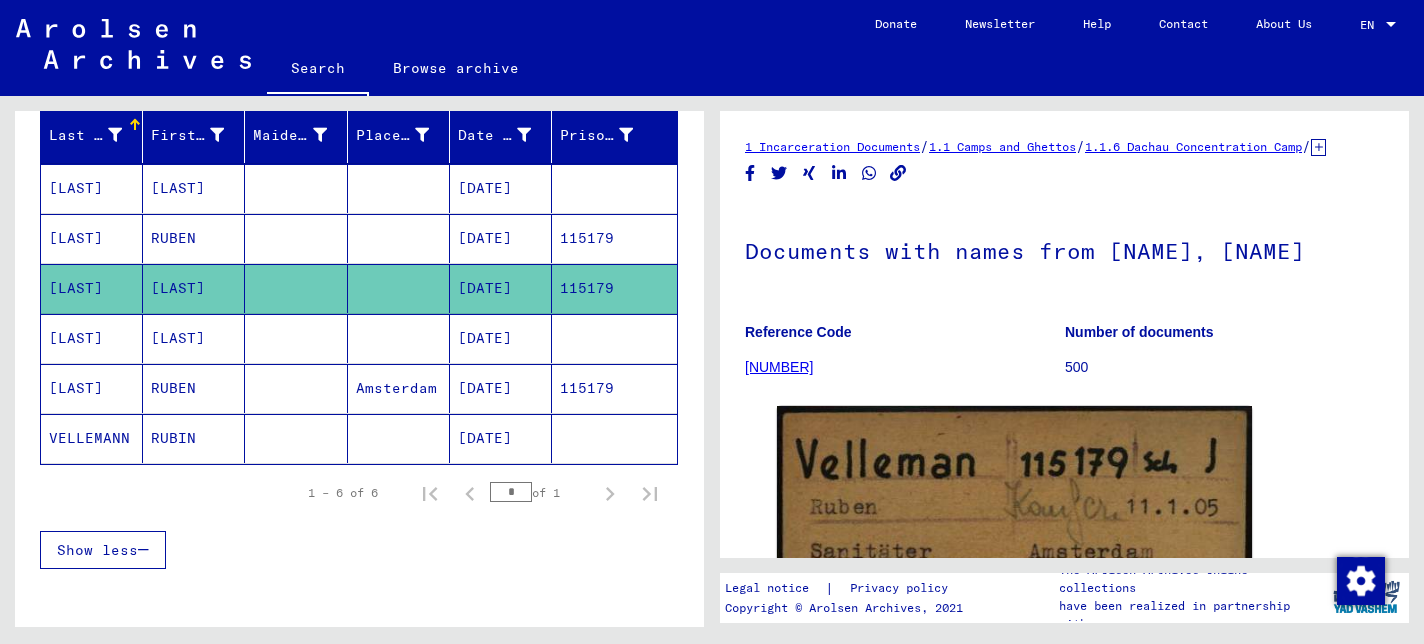 click on "[DATE]" at bounding box center (501, 388) 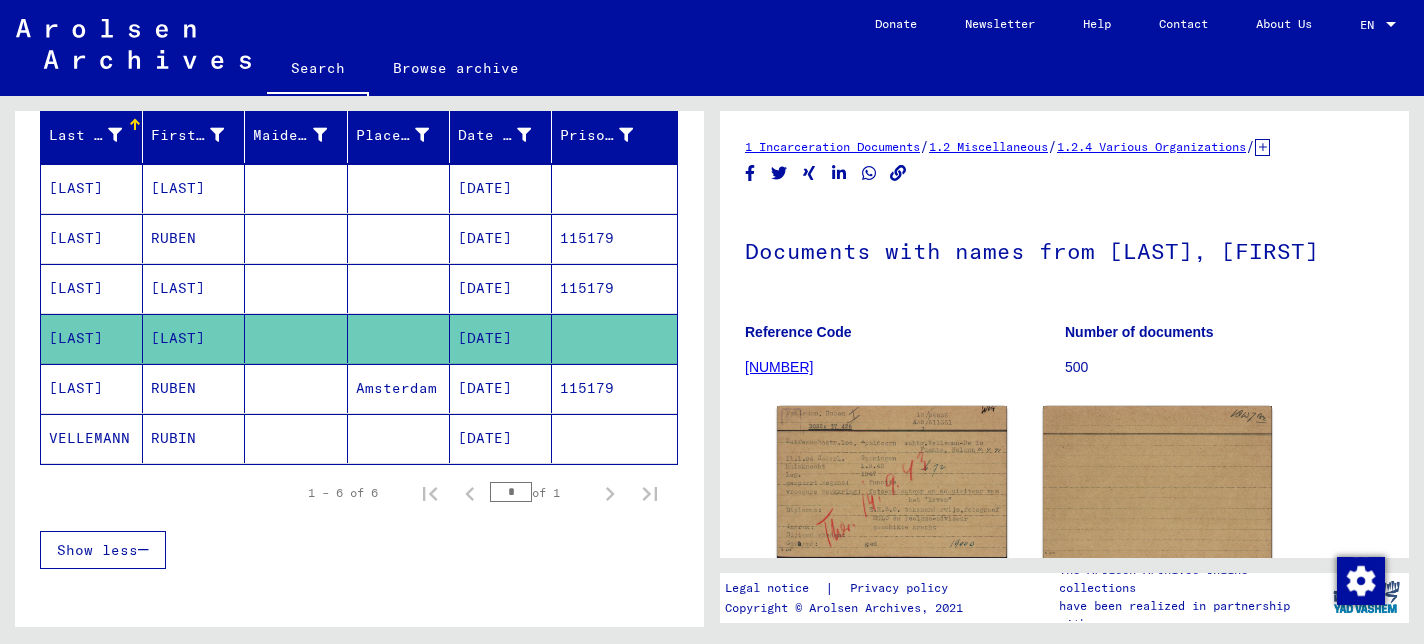 click on "[DATE]" 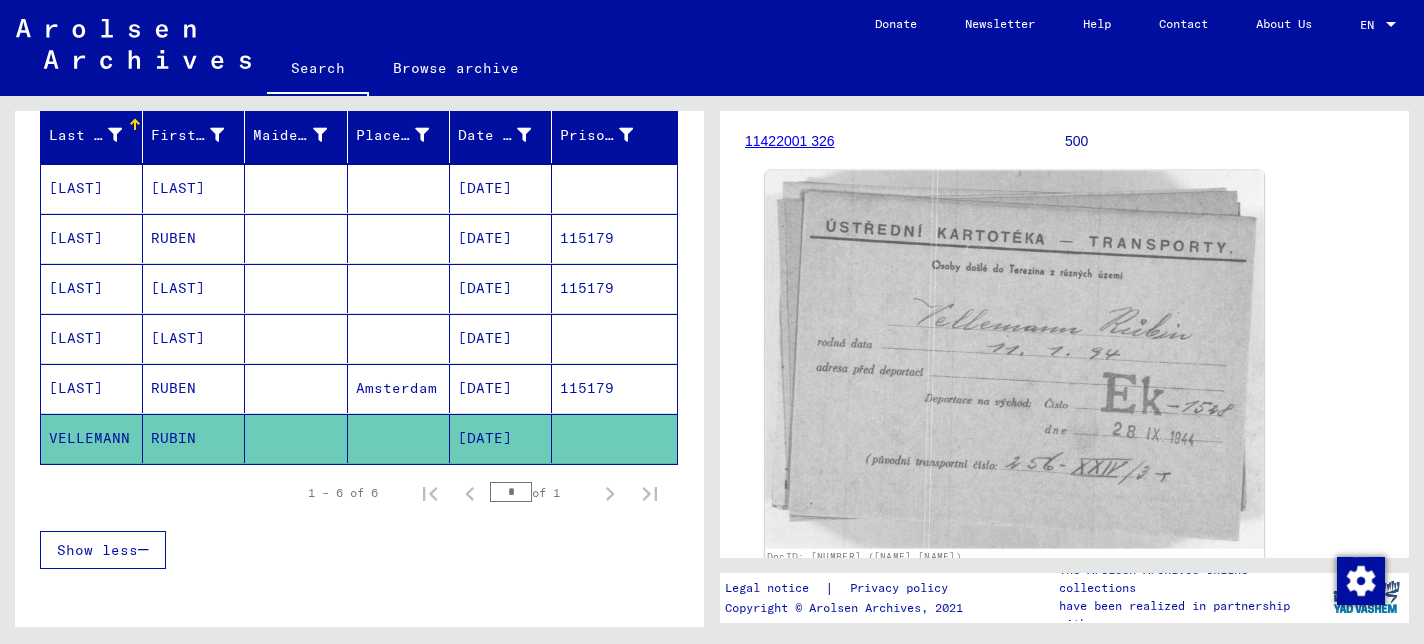 scroll, scrollTop: 227, scrollLeft: 0, axis: vertical 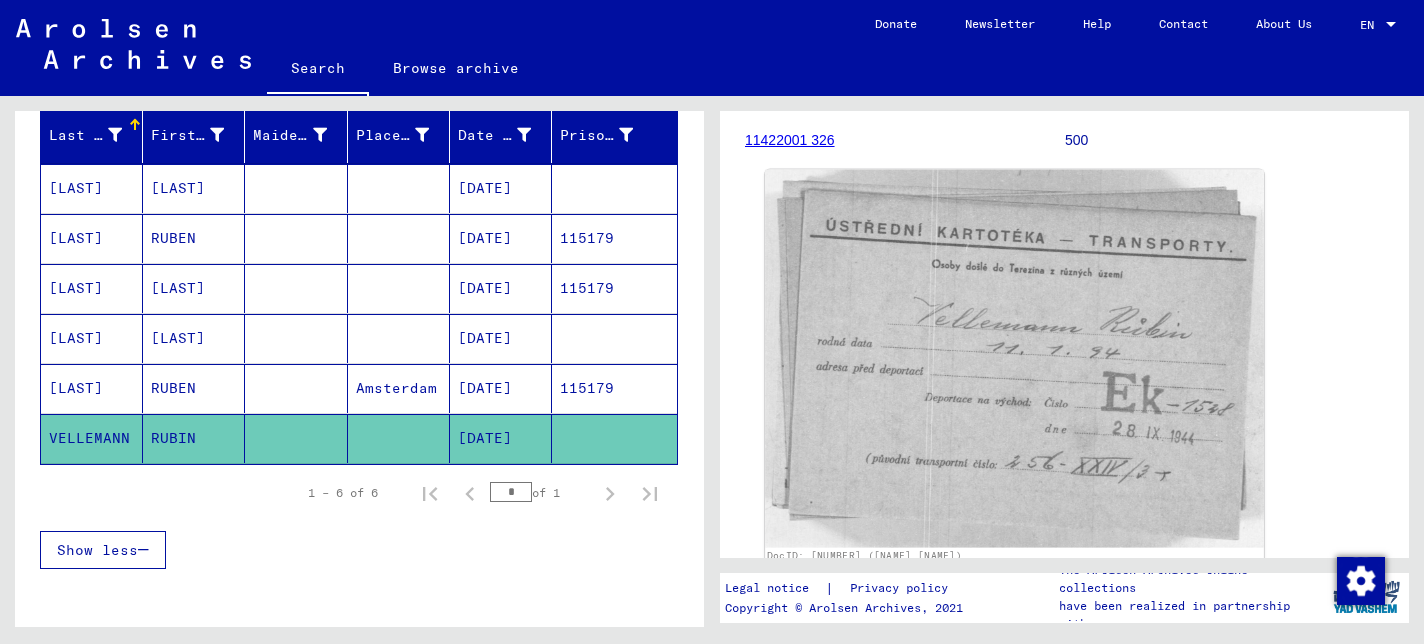 click 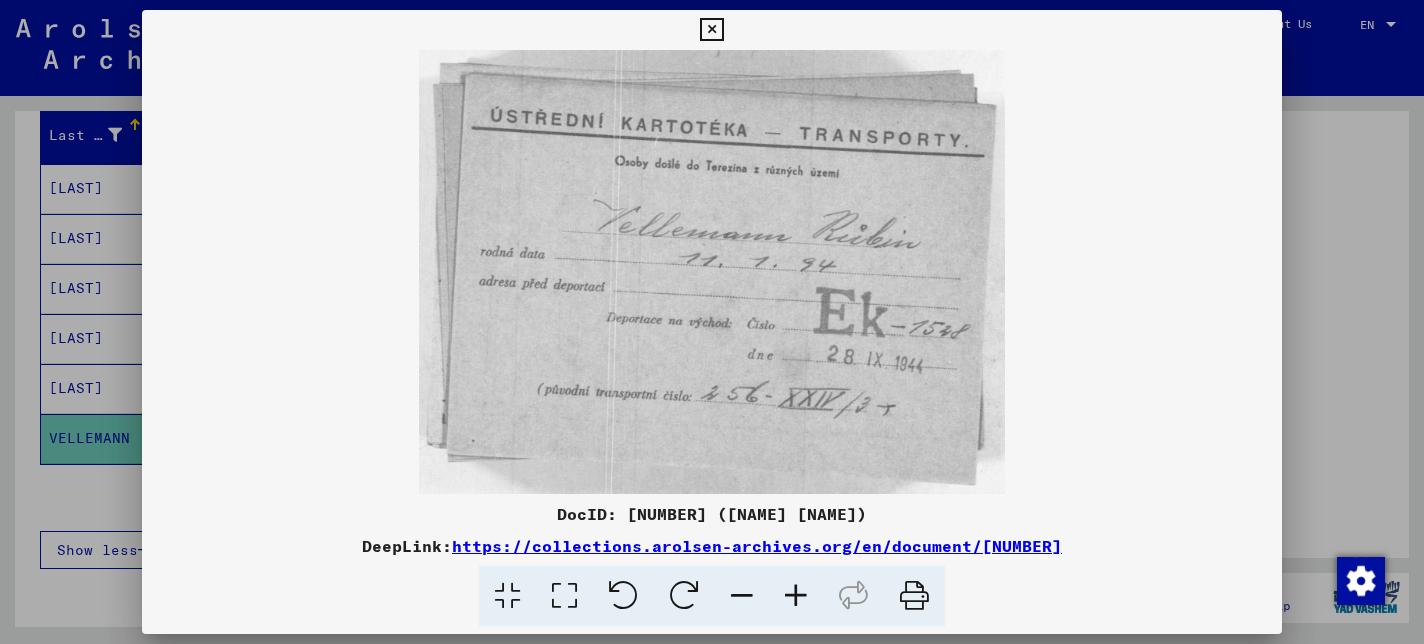 click at bounding box center (711, 30) 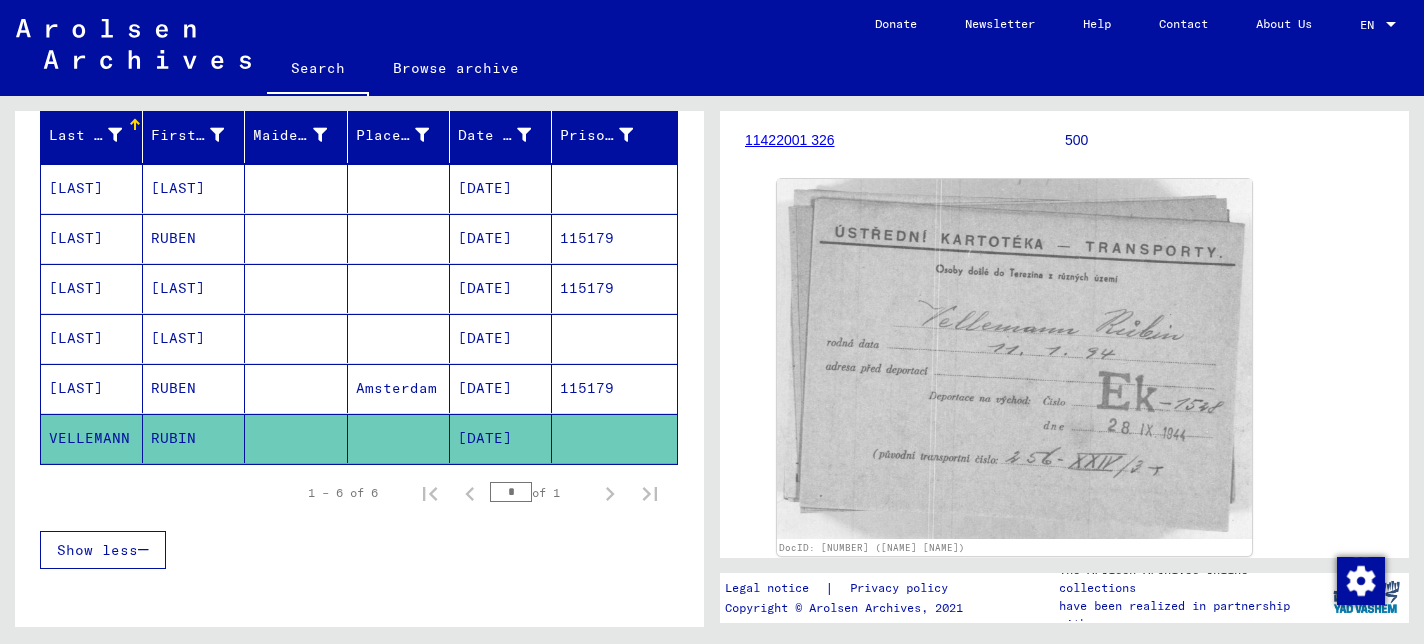click on "[DATE]" at bounding box center (501, 288) 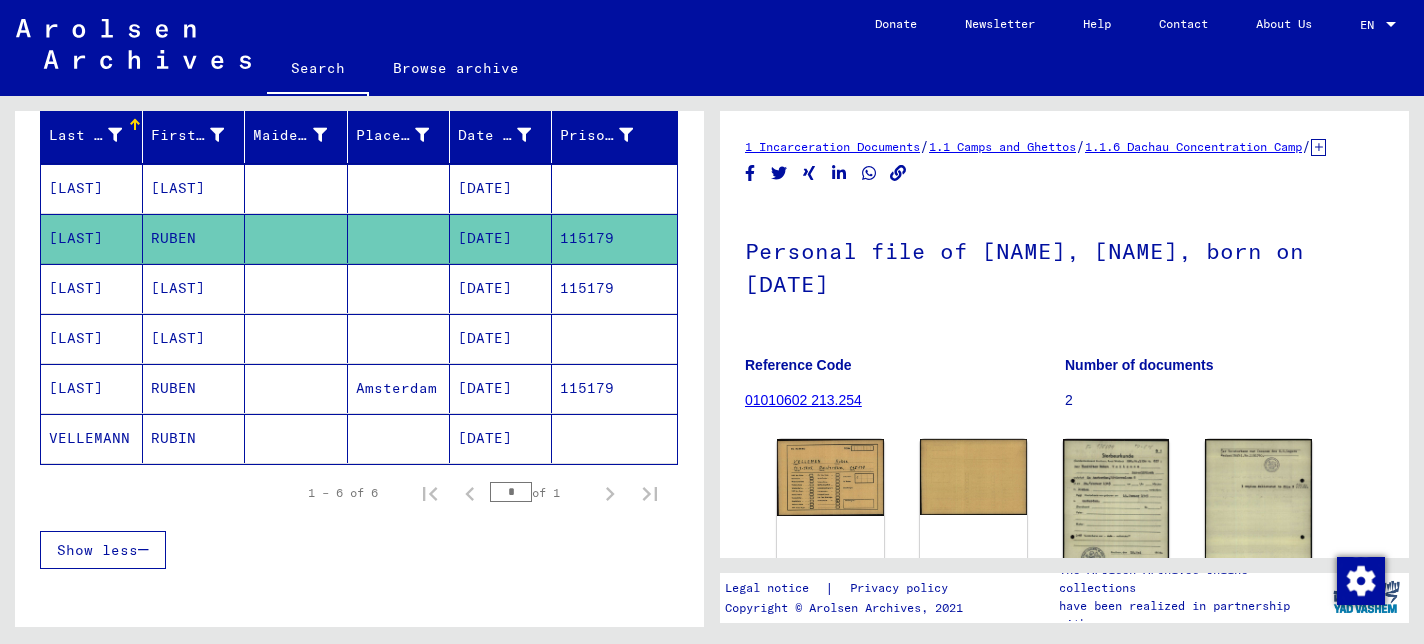click on "[DATE]" at bounding box center [501, 338] 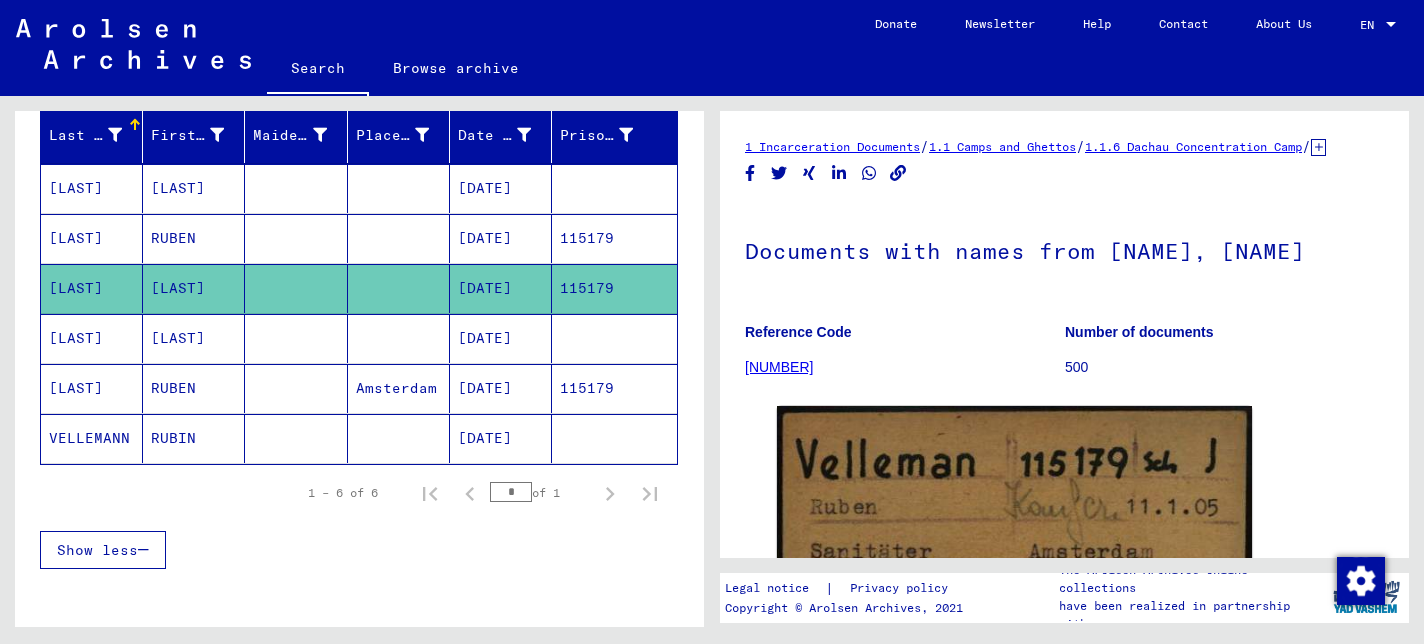 scroll, scrollTop: 0, scrollLeft: 0, axis: both 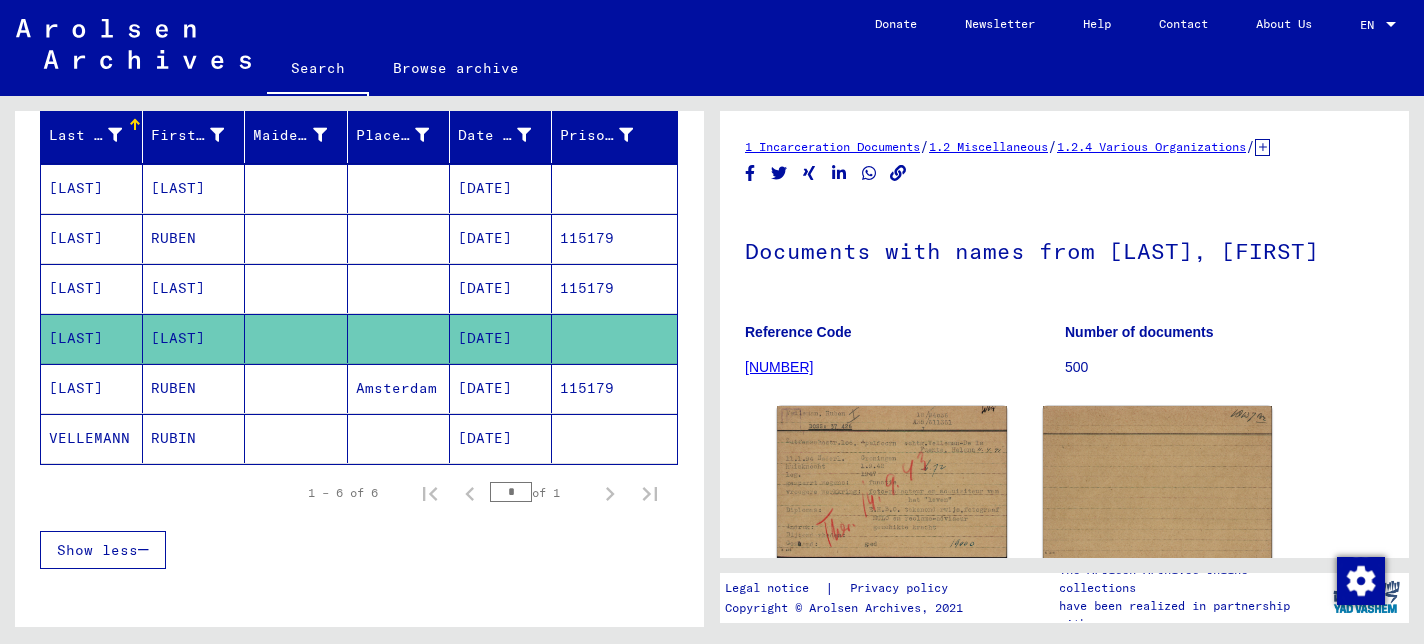 click on "[DATE]" at bounding box center (501, 438) 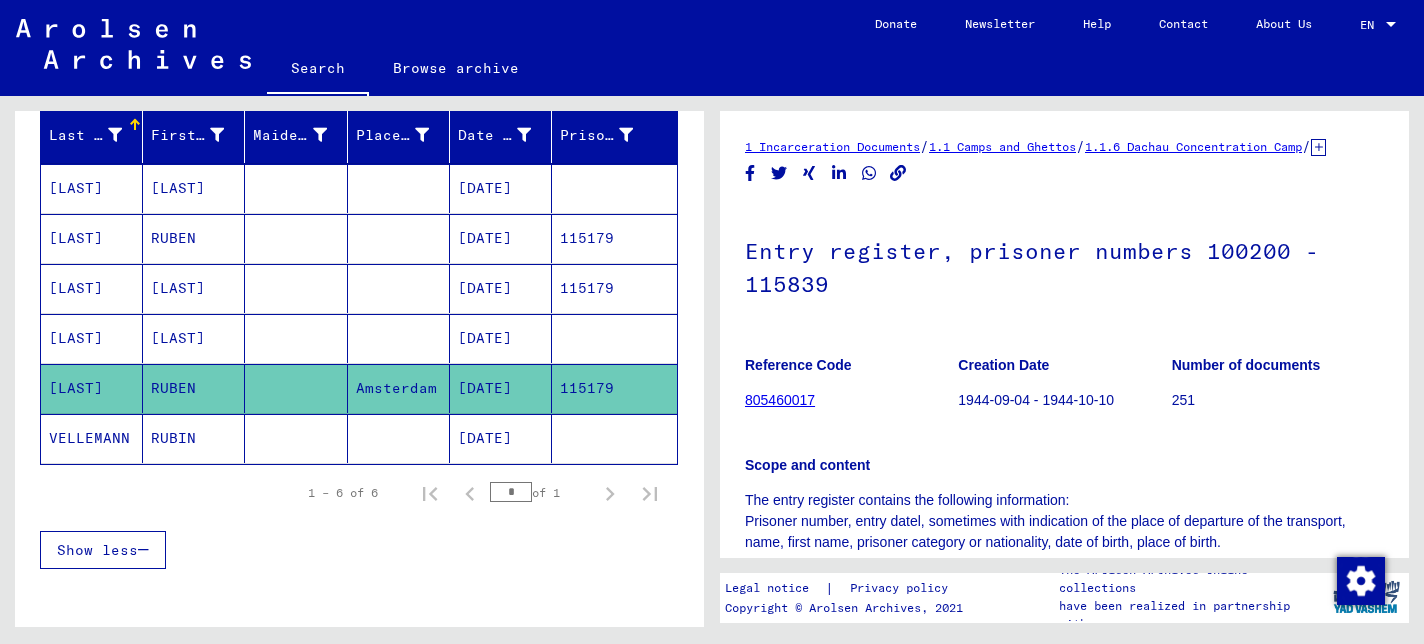 scroll, scrollTop: 0, scrollLeft: 0, axis: both 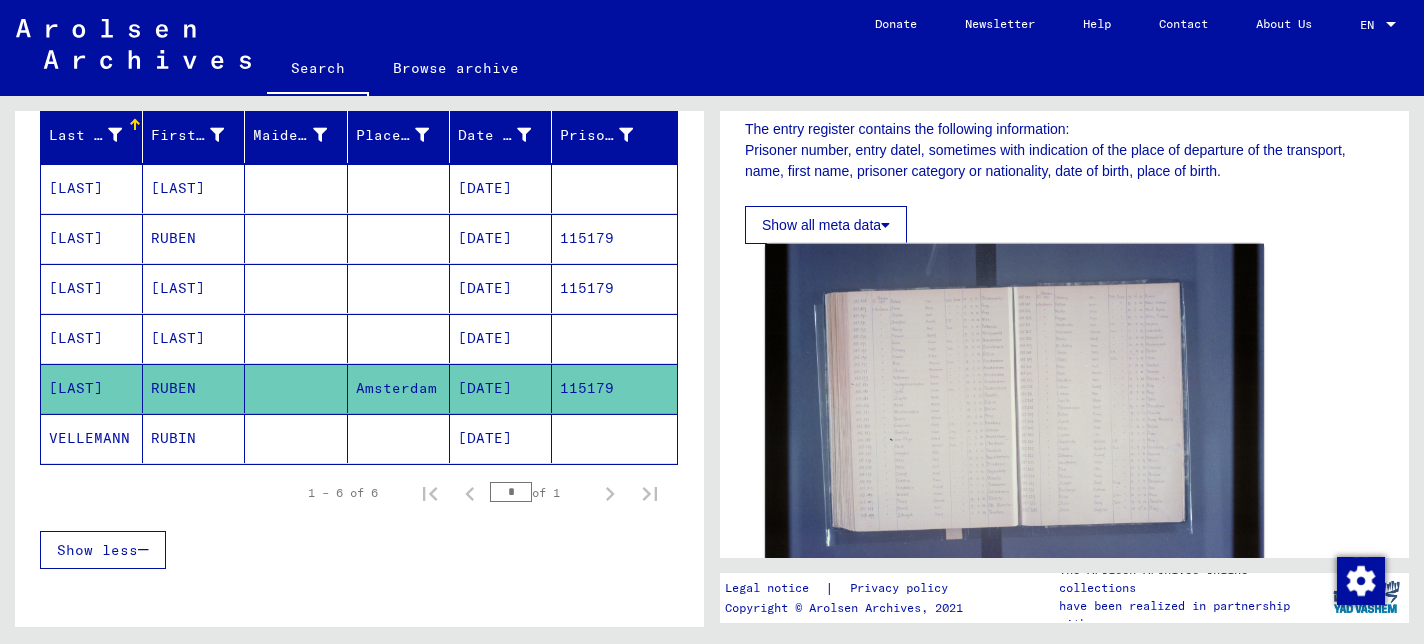 click 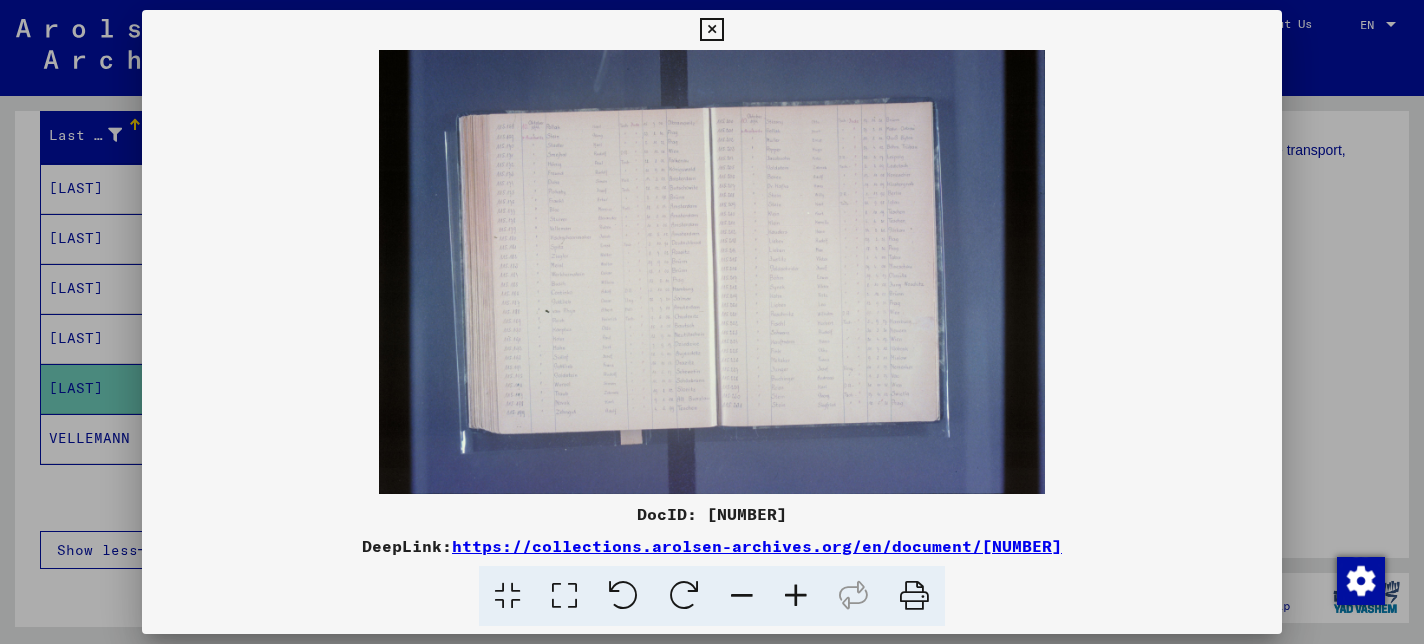click at bounding box center (796, 596) 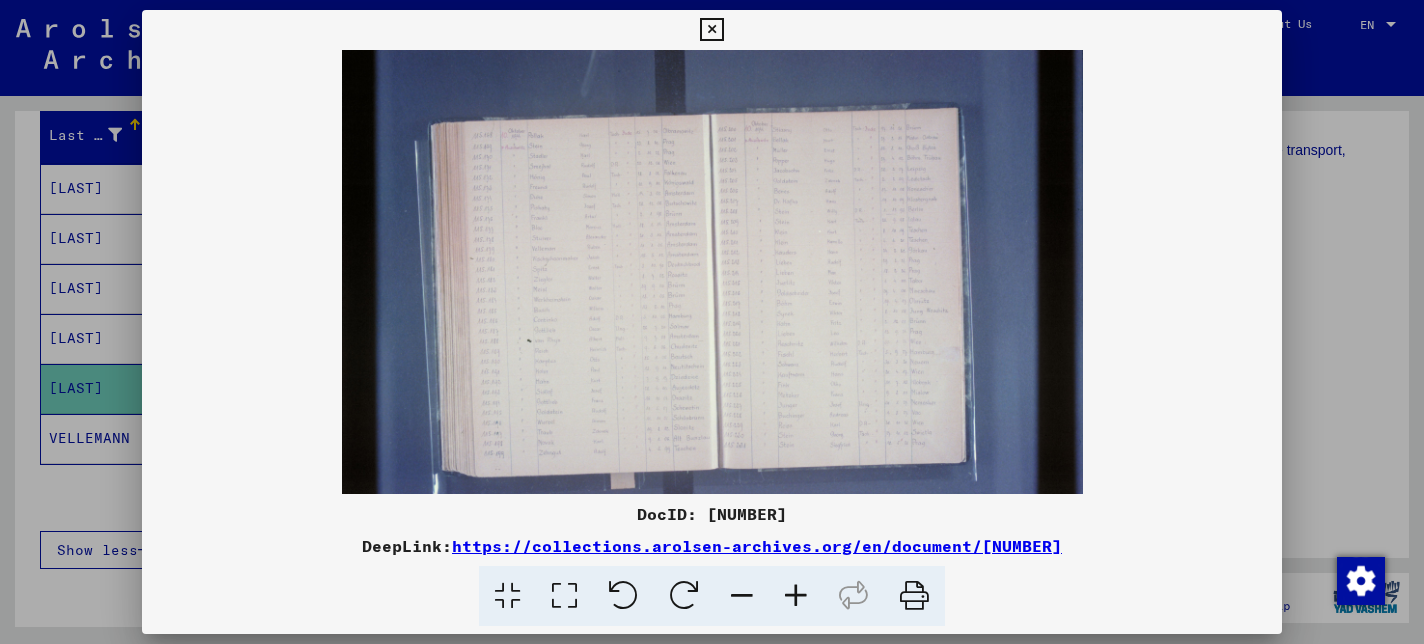 click at bounding box center (796, 596) 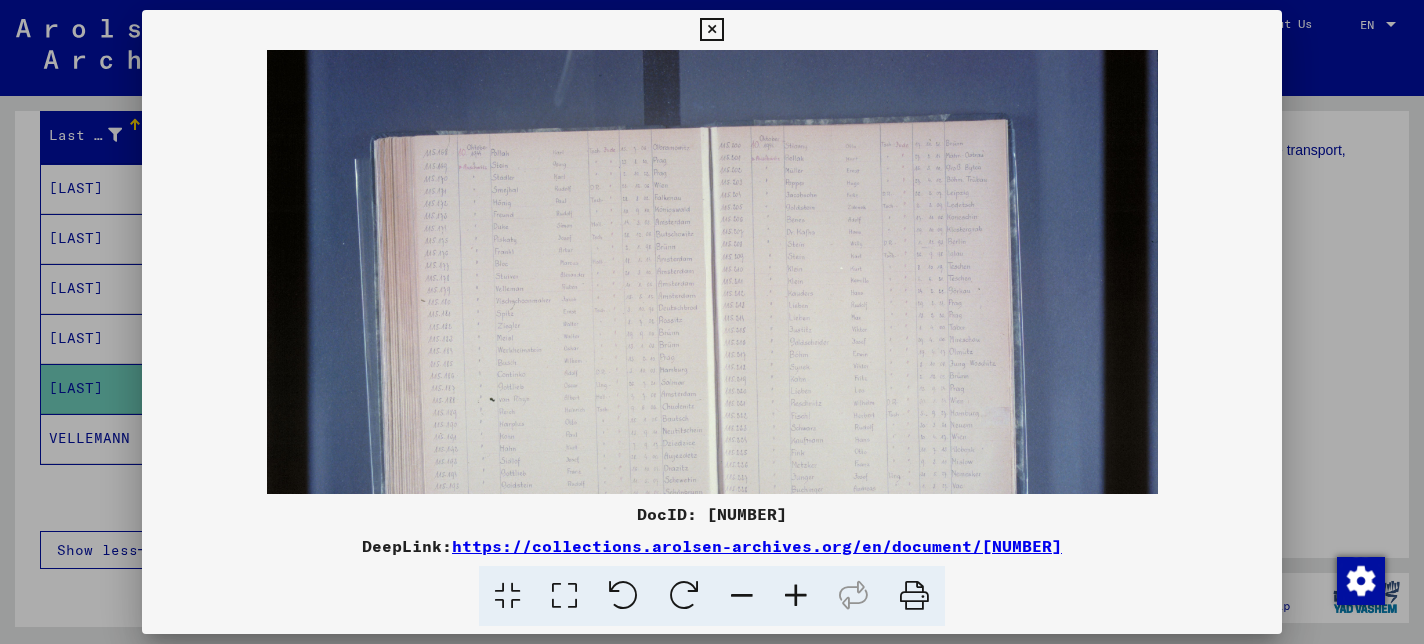 click at bounding box center [796, 596] 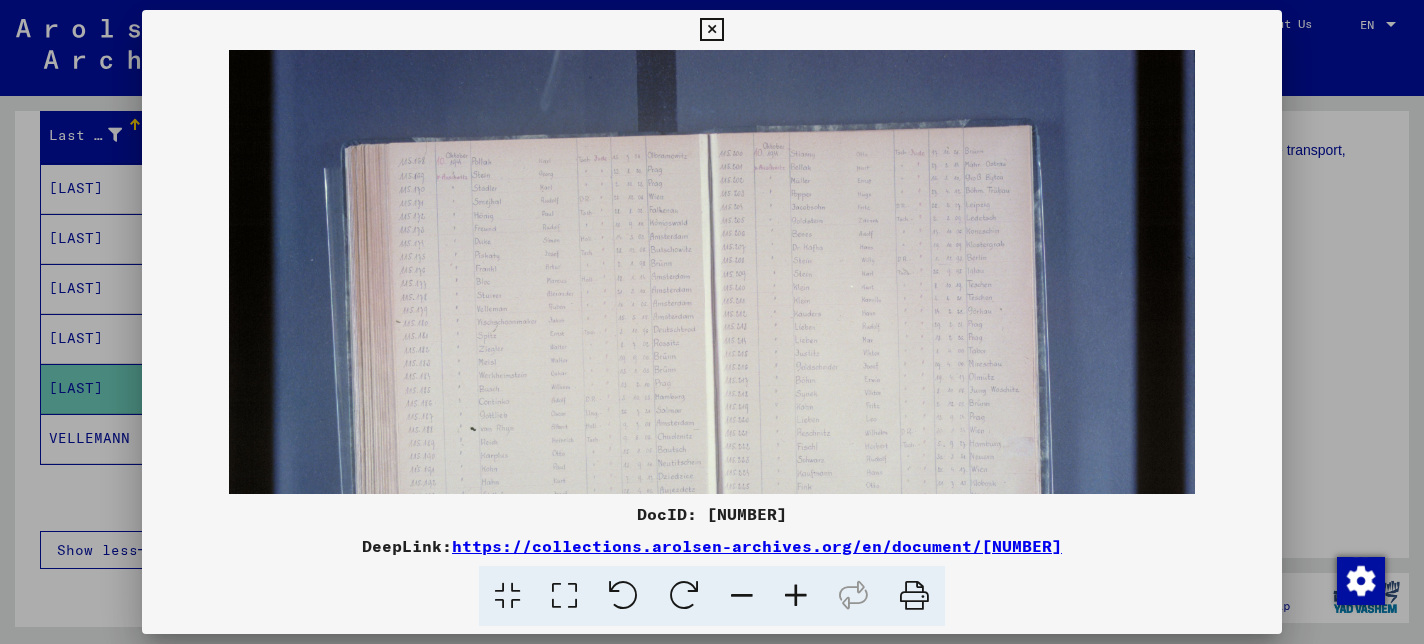 click at bounding box center [796, 596] 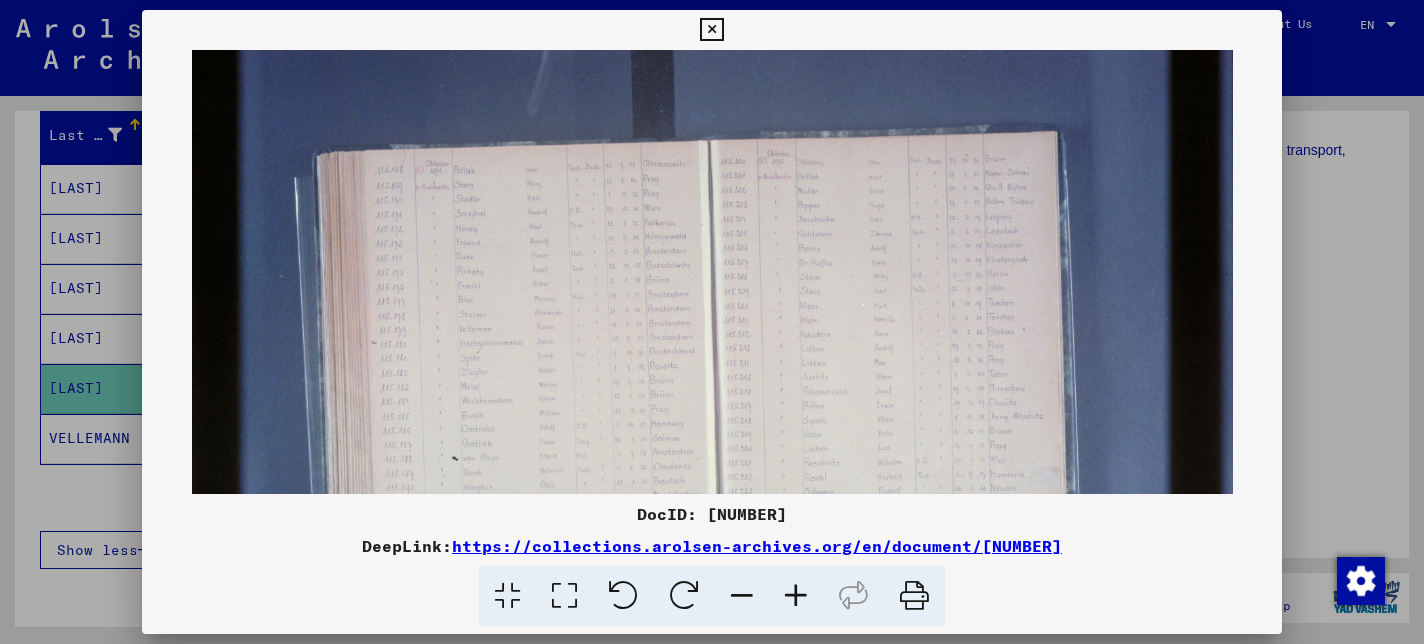 click at bounding box center (796, 596) 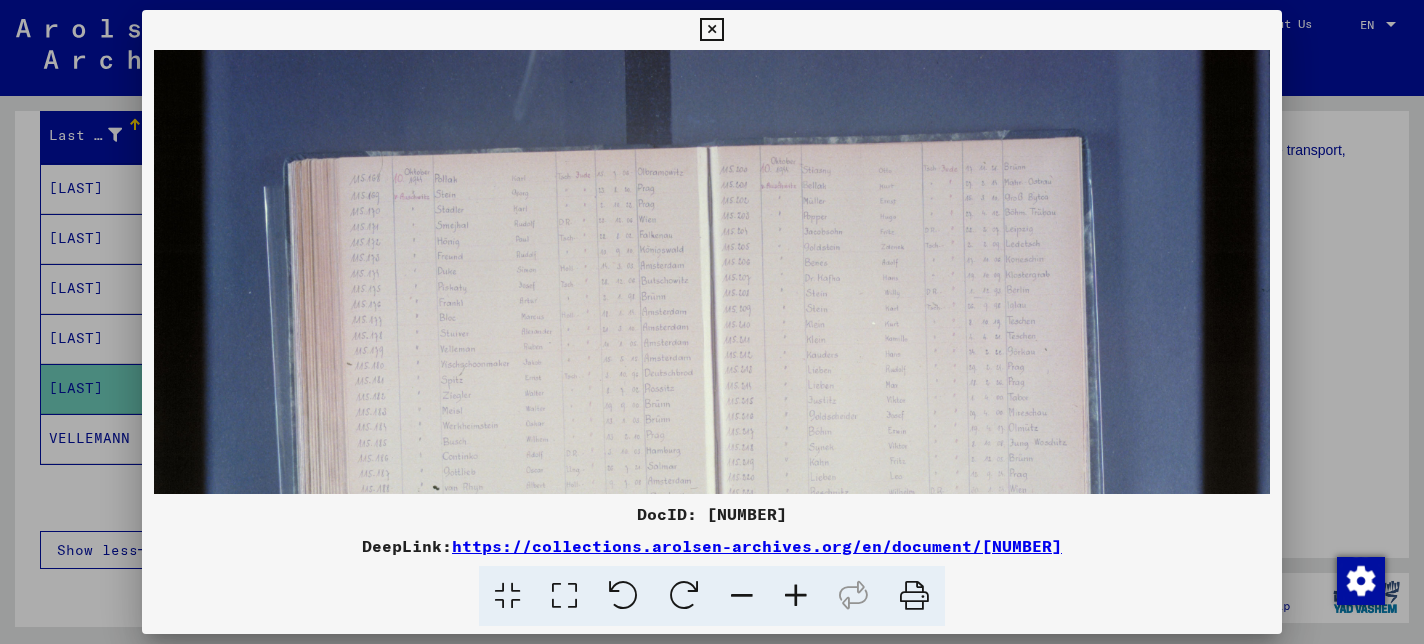 click at bounding box center (796, 596) 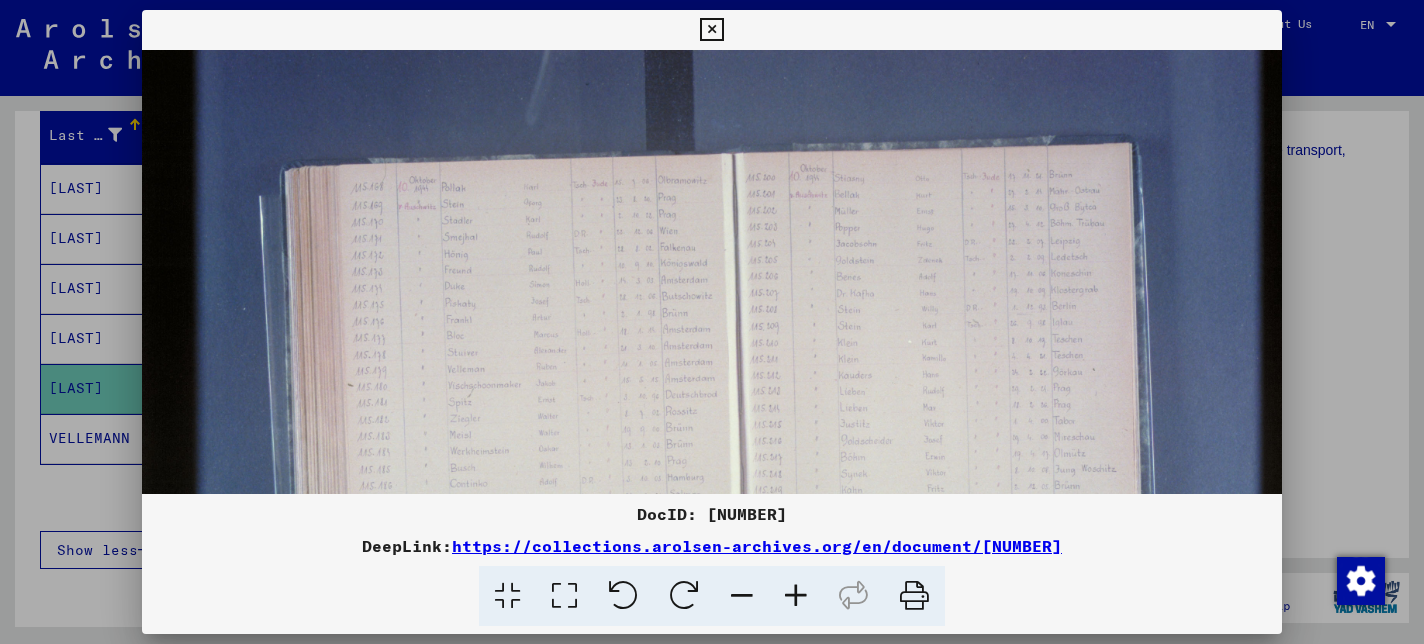 click at bounding box center [796, 596] 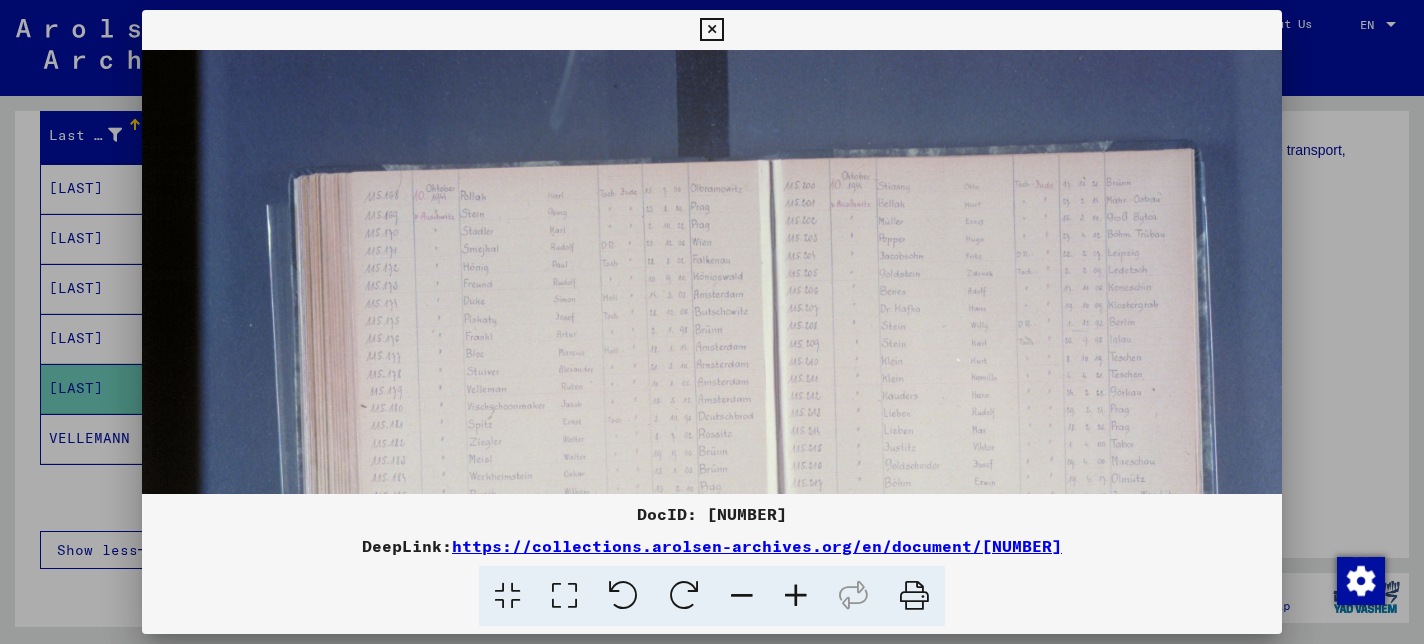 click at bounding box center (796, 596) 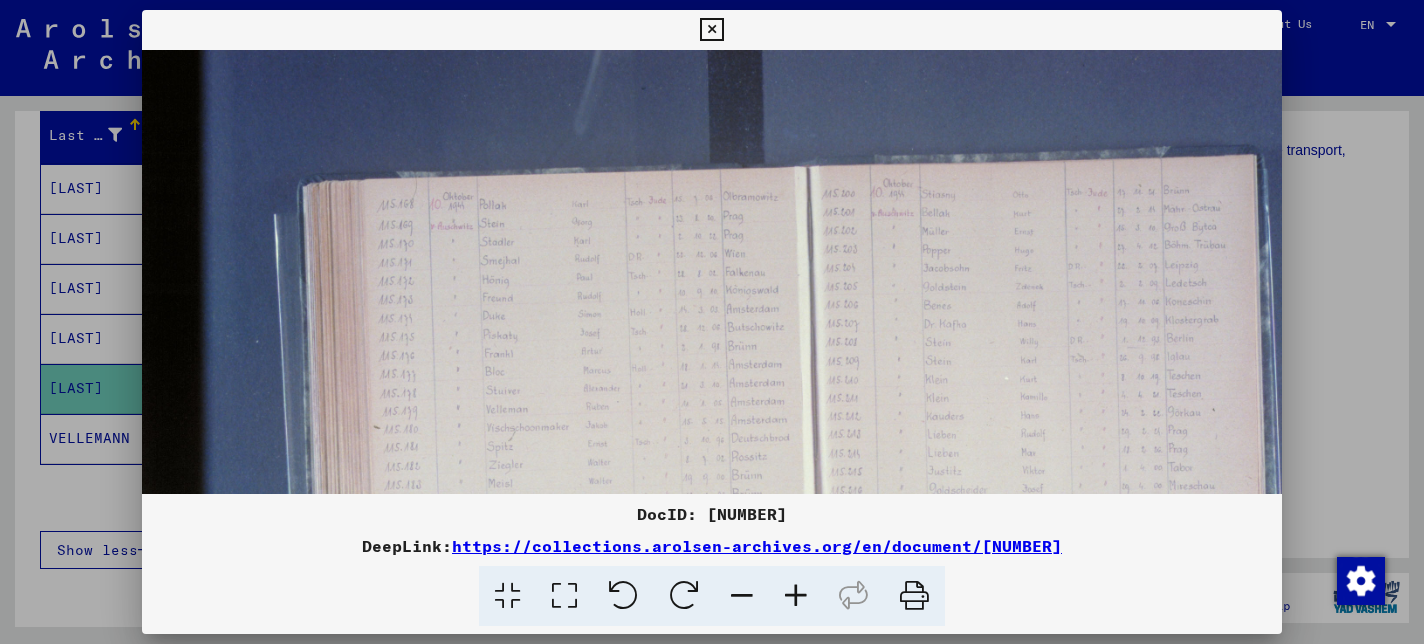 click at bounding box center [796, 596] 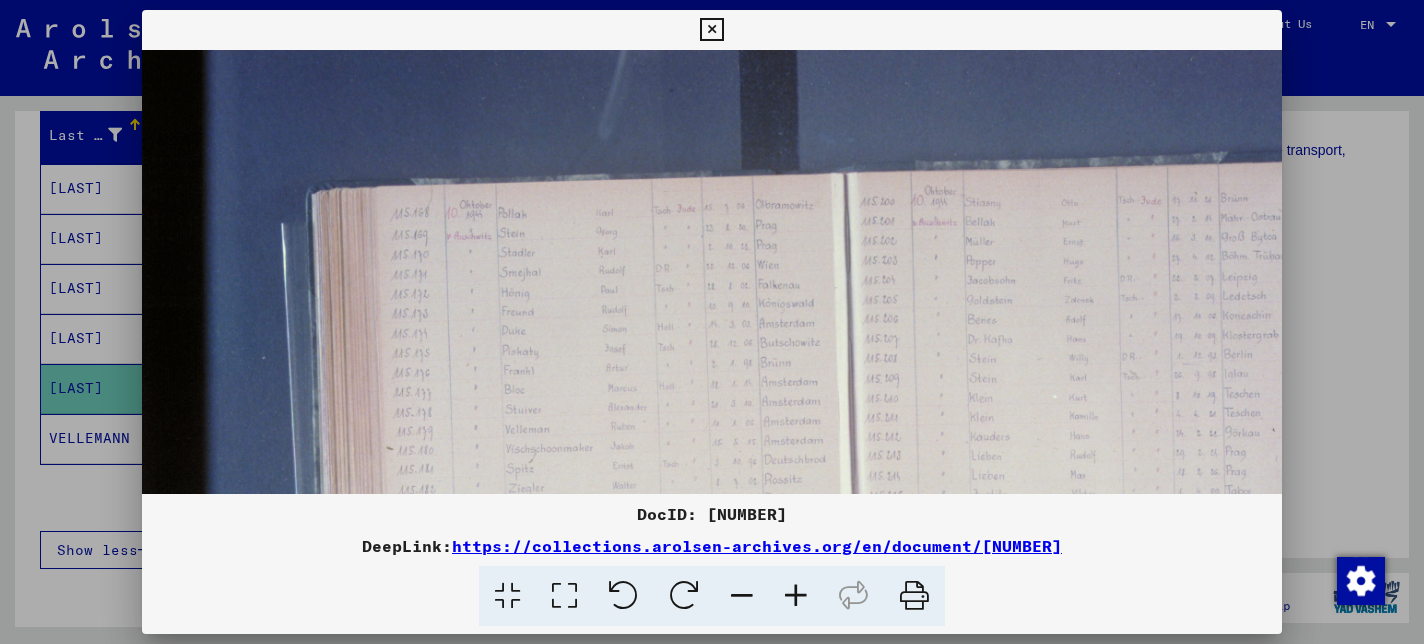 click at bounding box center [796, 596] 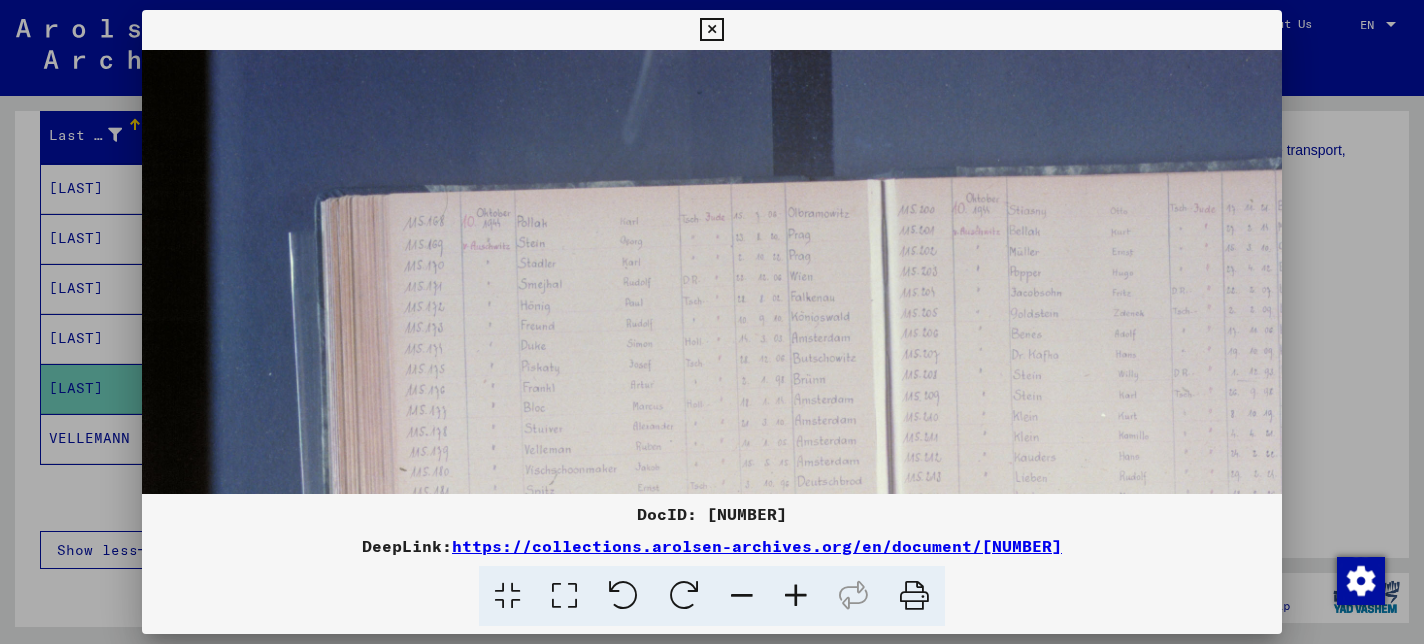 click at bounding box center [796, 596] 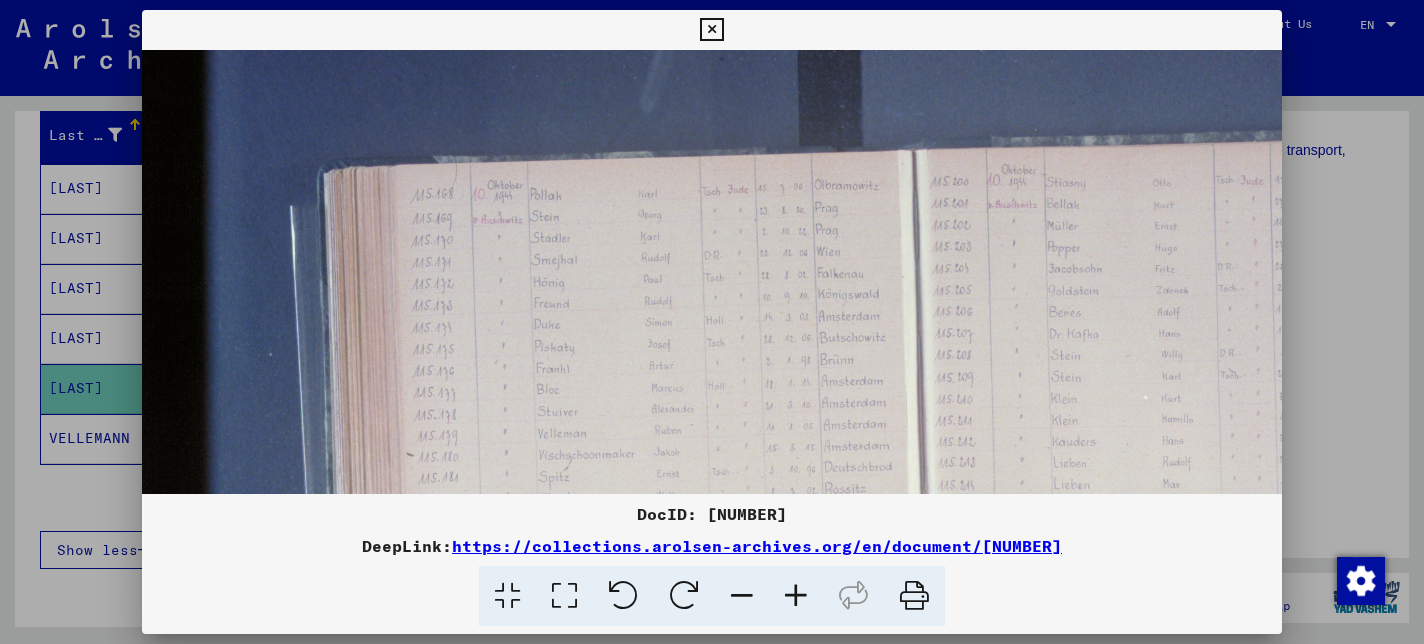 scroll, scrollTop: 41, scrollLeft: 7, axis: both 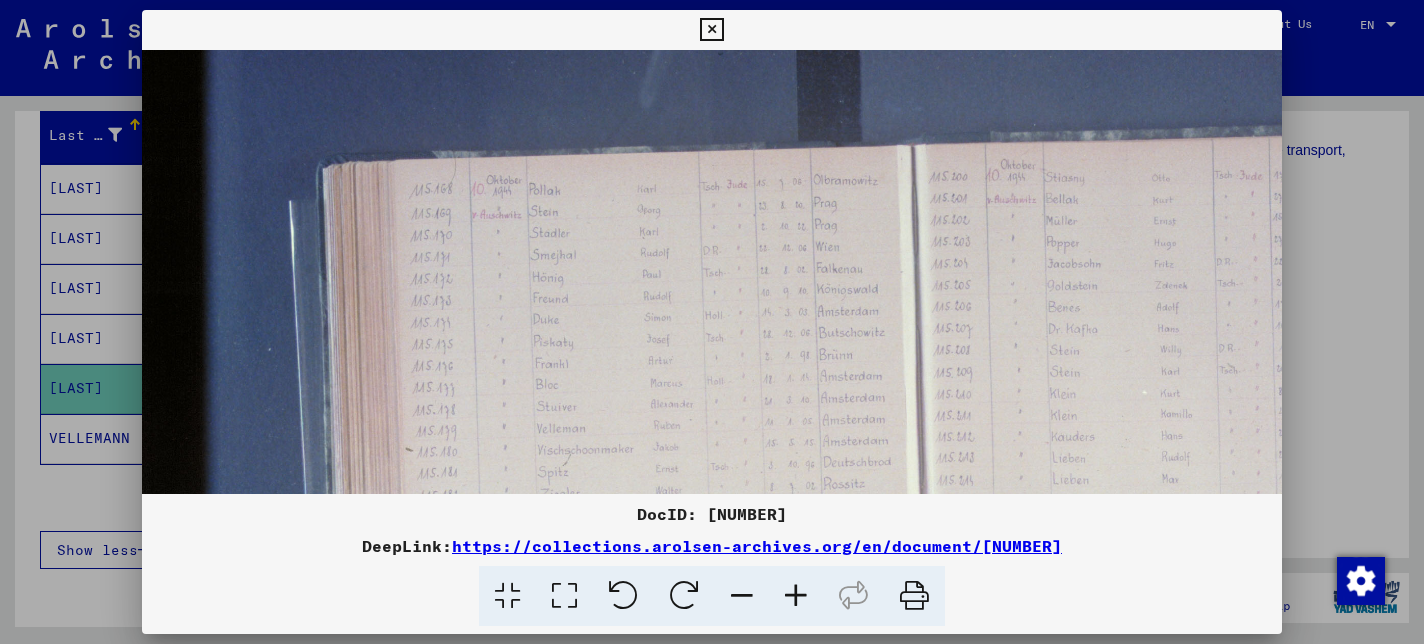 drag, startPoint x: 688, startPoint y: 396, endPoint x: 681, endPoint y: 355, distance: 41.59327 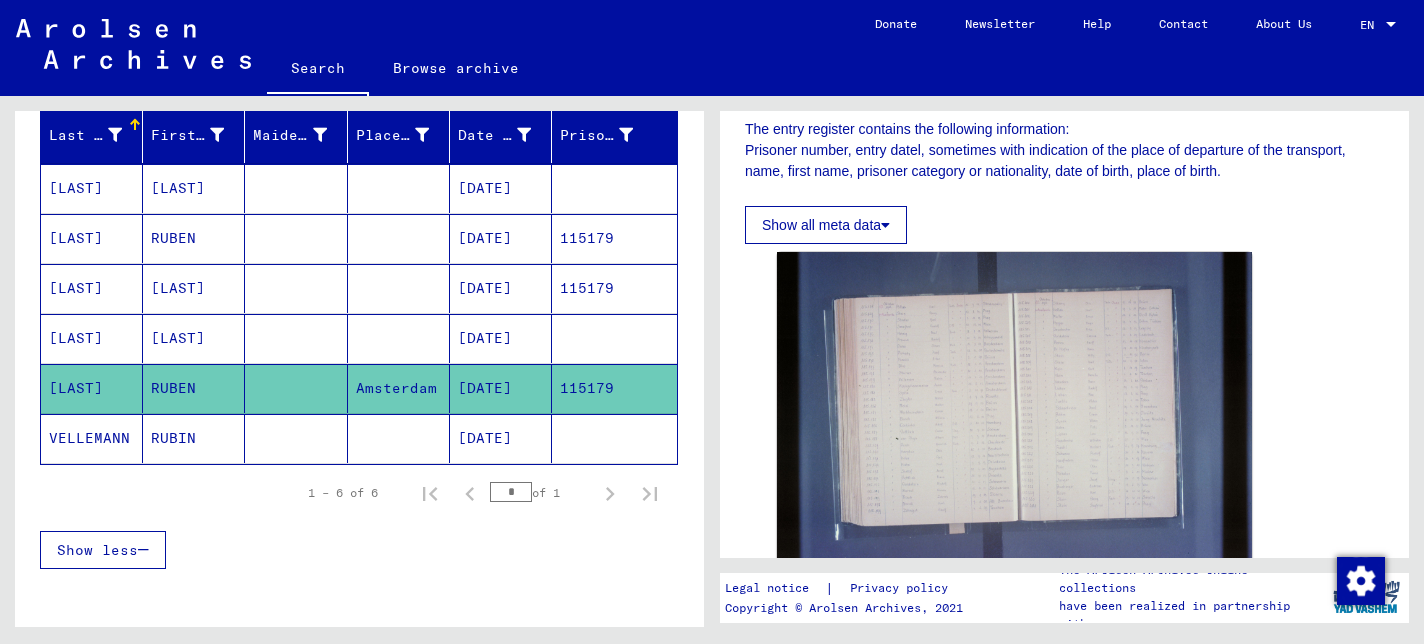 click on "VELLEMANN" 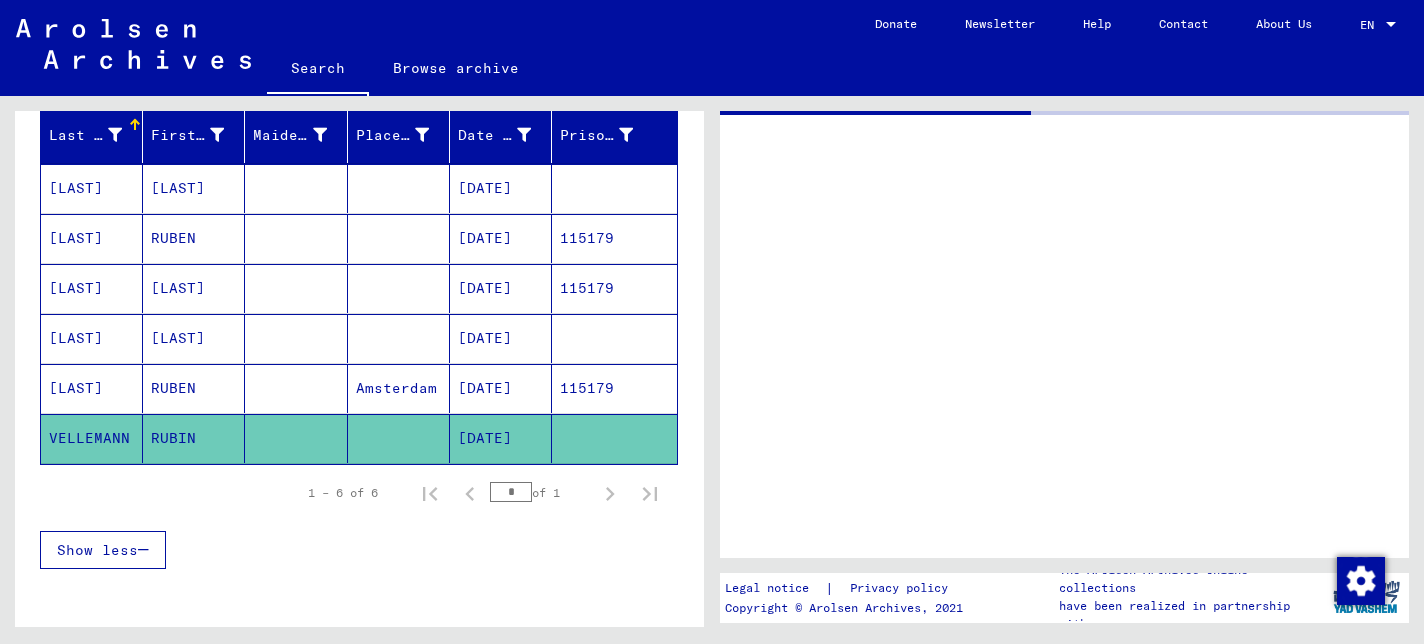 scroll, scrollTop: 0, scrollLeft: 0, axis: both 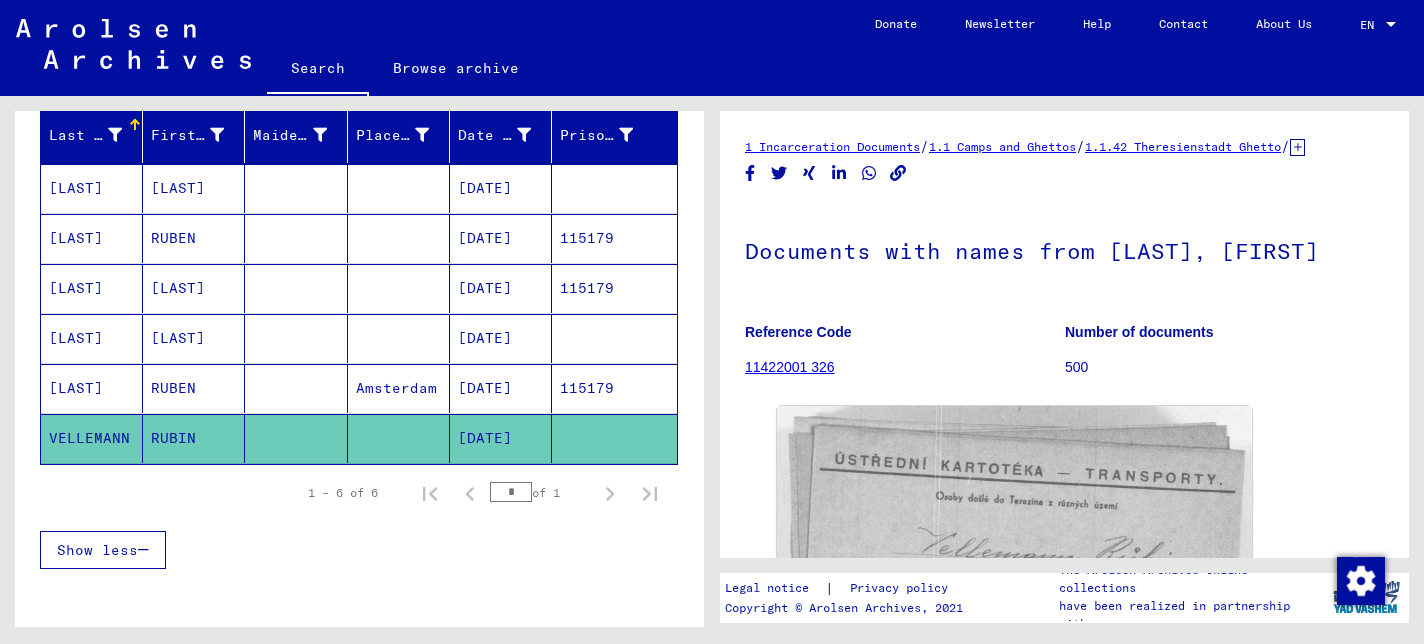 click on "[DATE]" at bounding box center (501, 438) 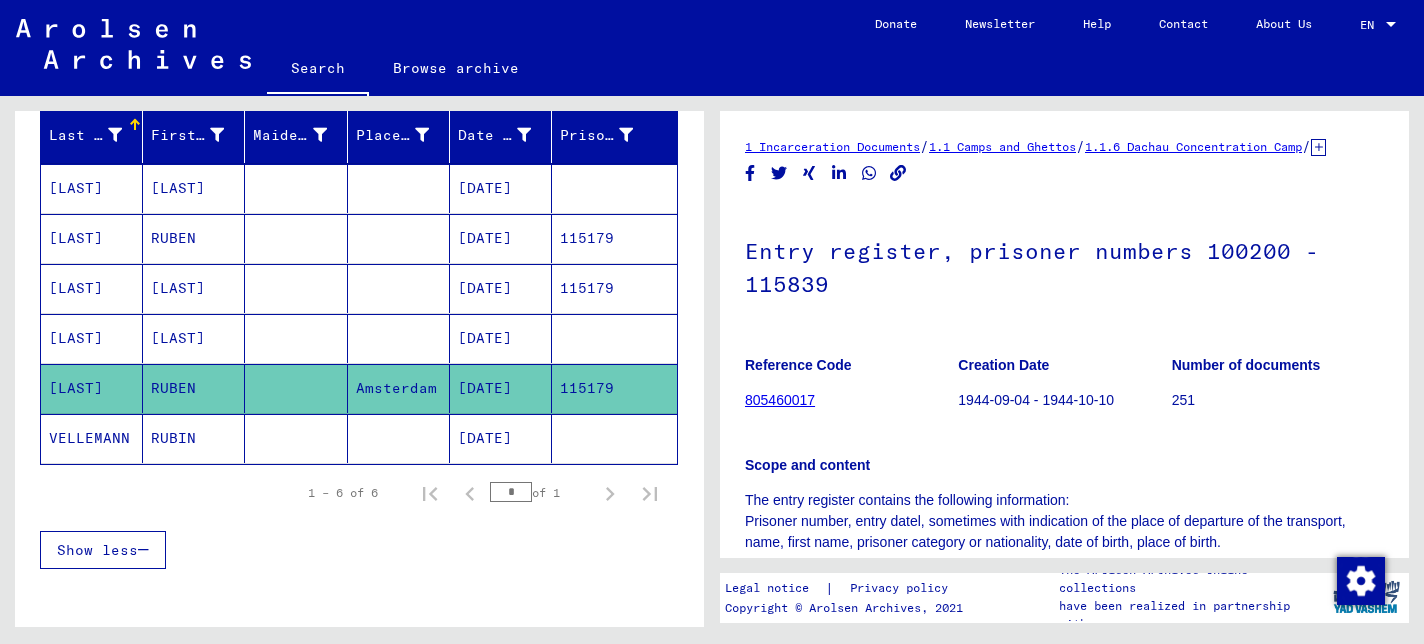 scroll, scrollTop: 0, scrollLeft: 0, axis: both 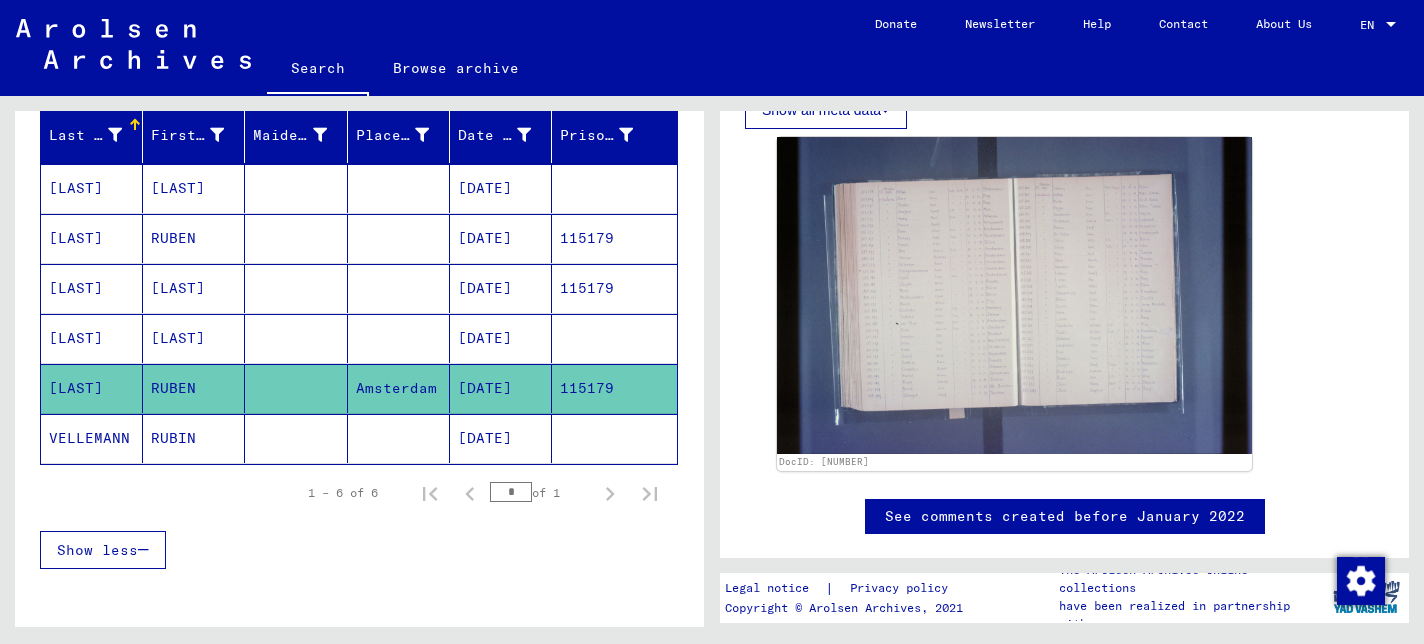 click on "[DATE]" at bounding box center [501, 388] 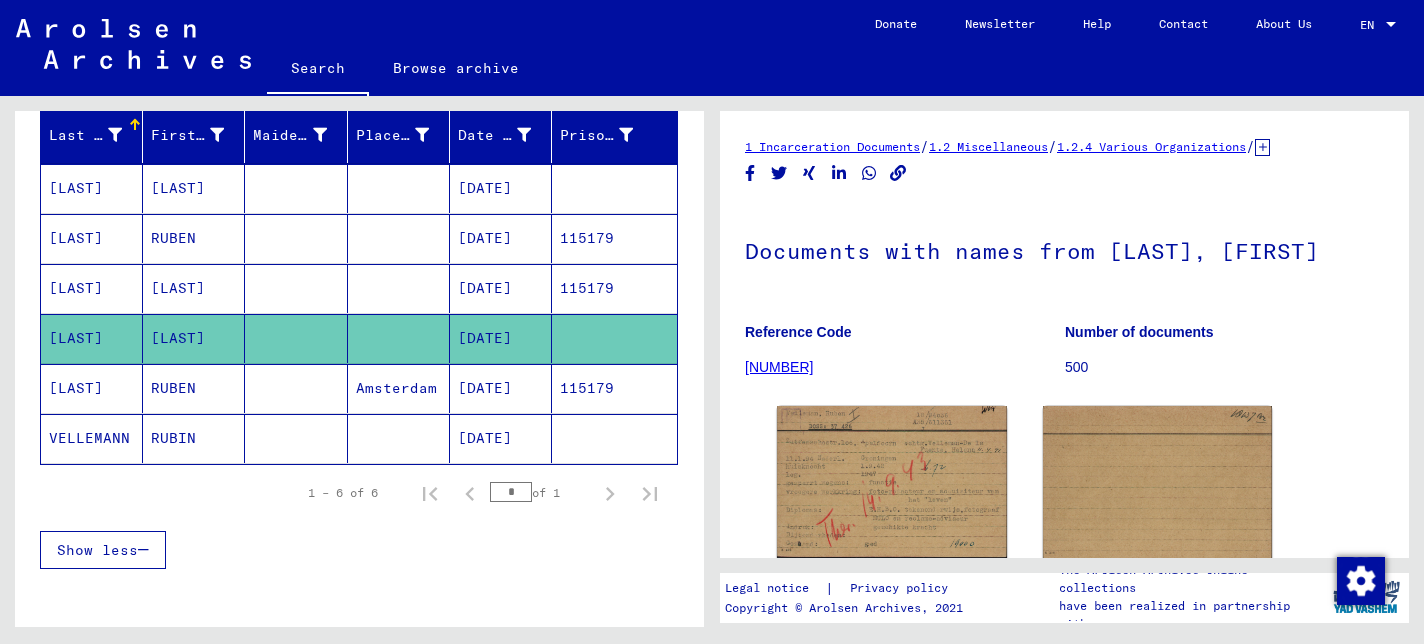 click on "[DATE]" at bounding box center (501, 338) 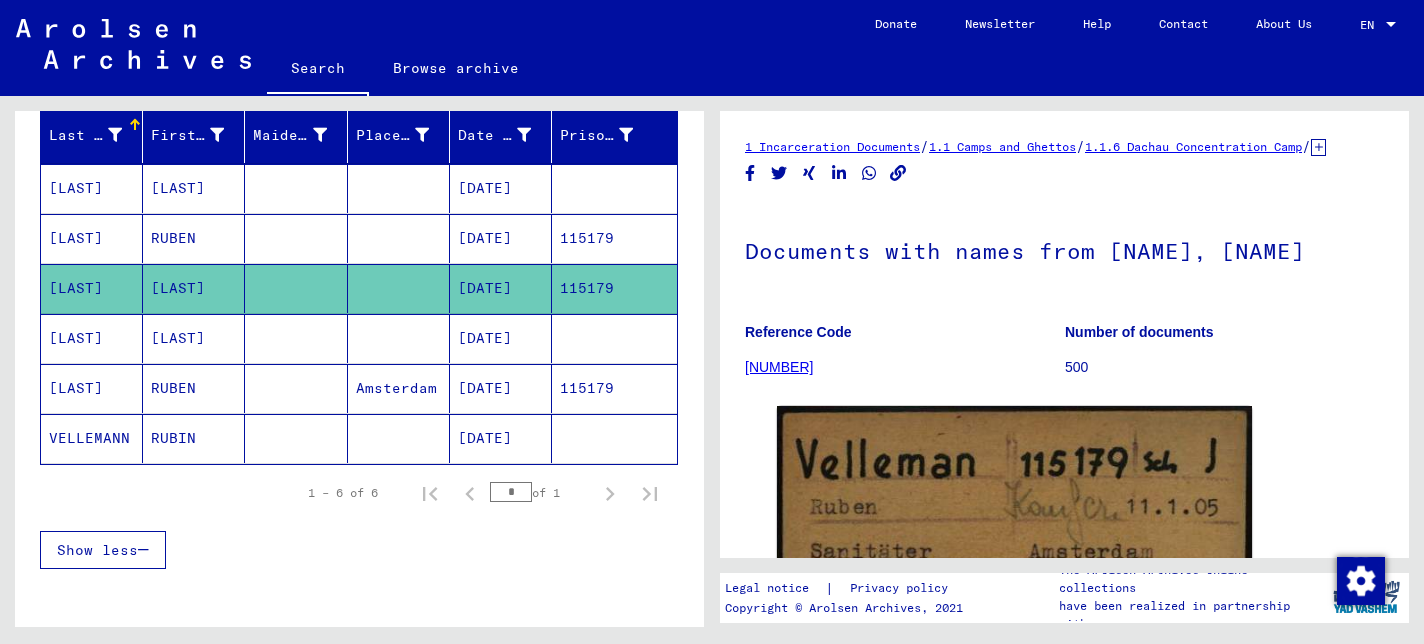 scroll, scrollTop: 0, scrollLeft: 0, axis: both 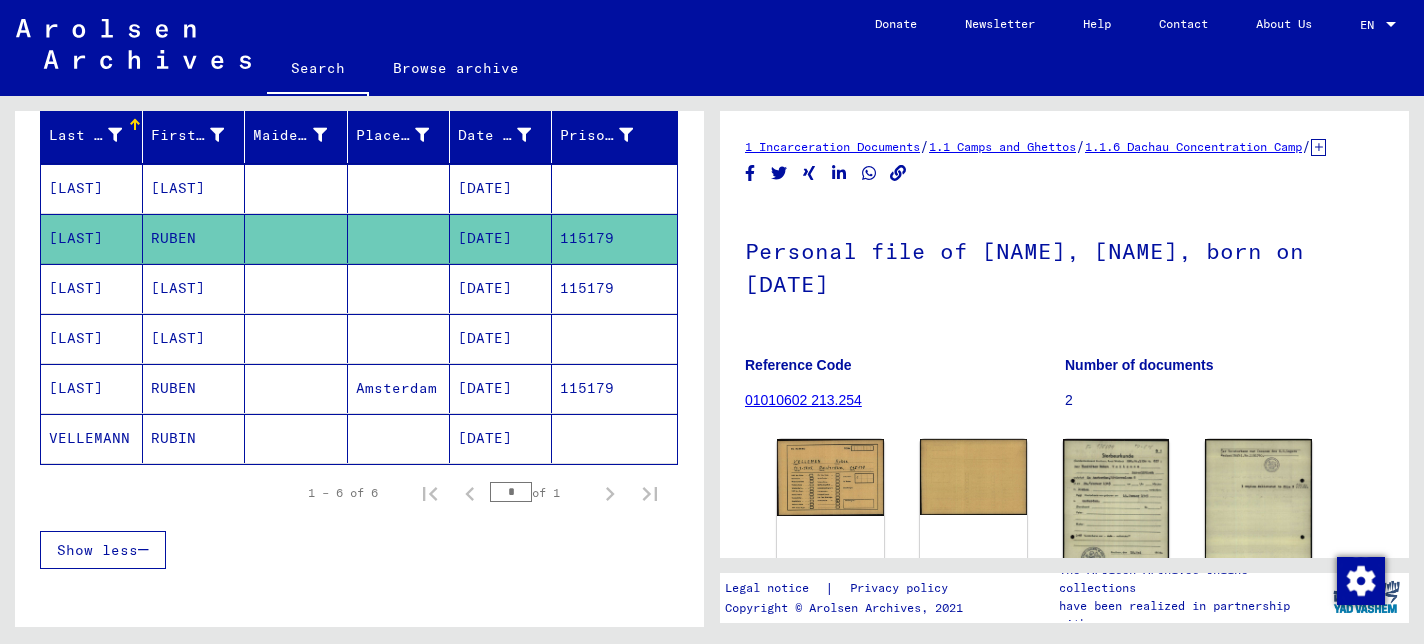 click on "[DATE]" at bounding box center [501, 238] 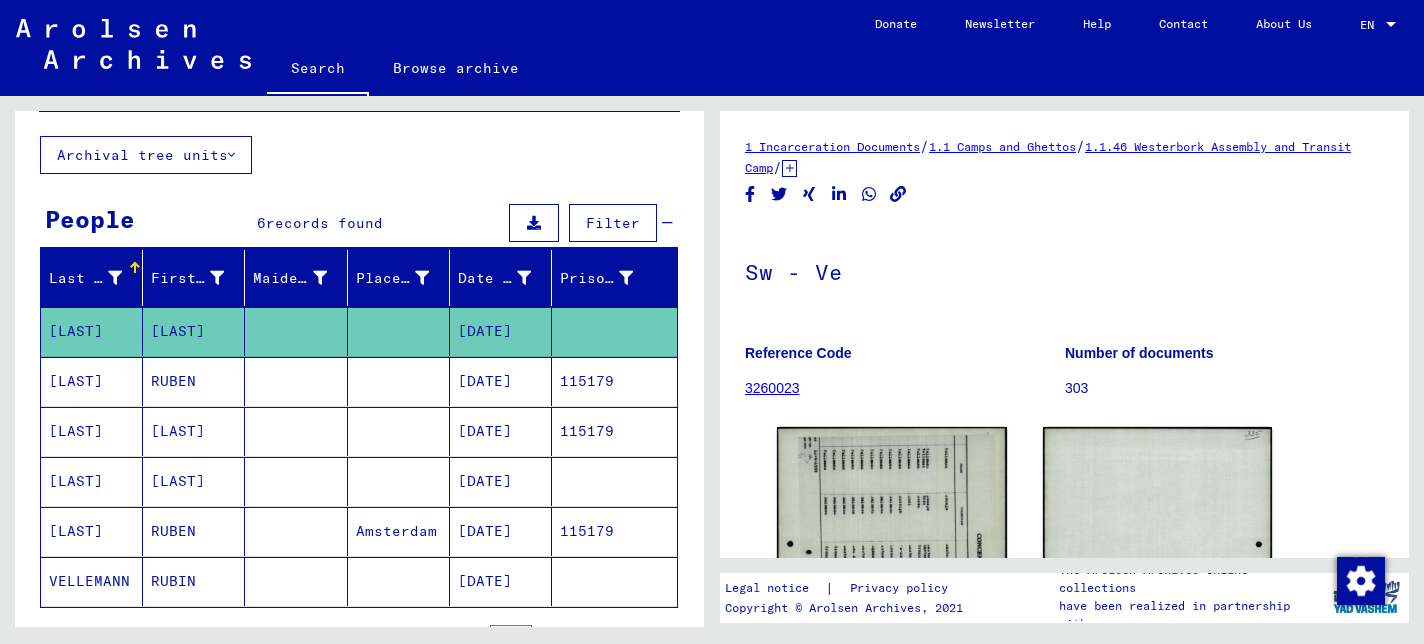 scroll, scrollTop: 0, scrollLeft: 0, axis: both 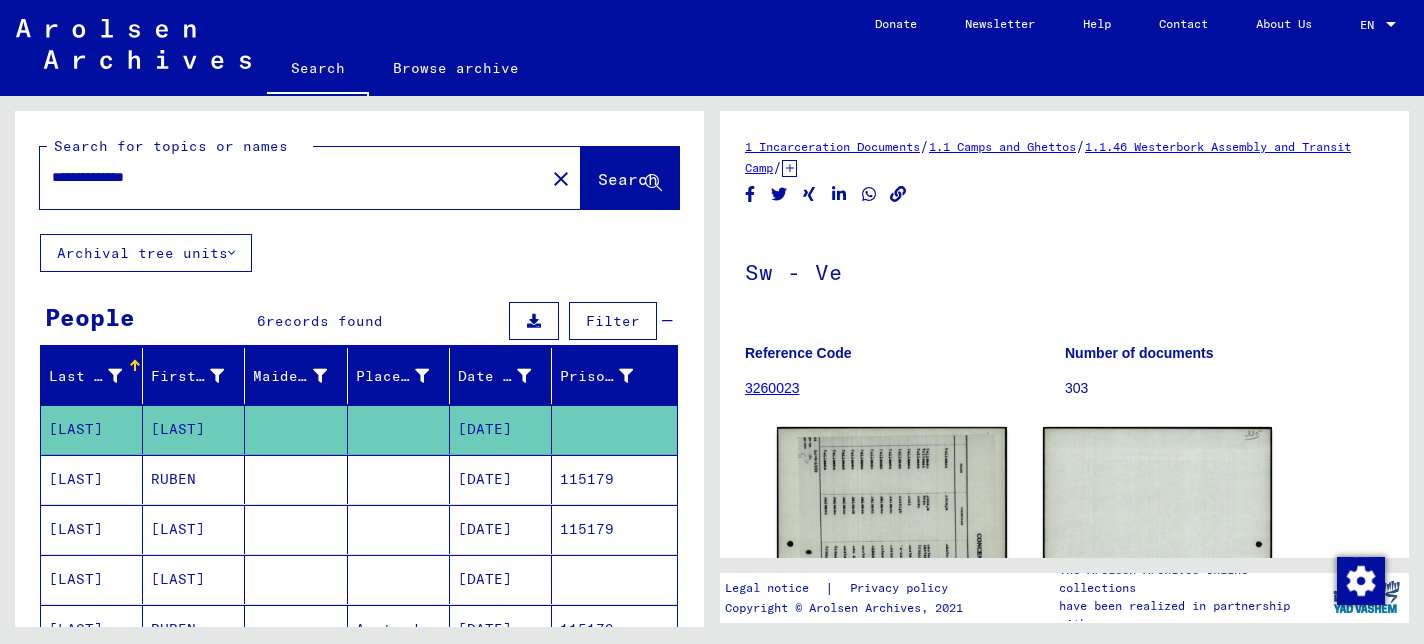 drag, startPoint x: 197, startPoint y: 184, endPoint x: 35, endPoint y: 177, distance: 162.15117 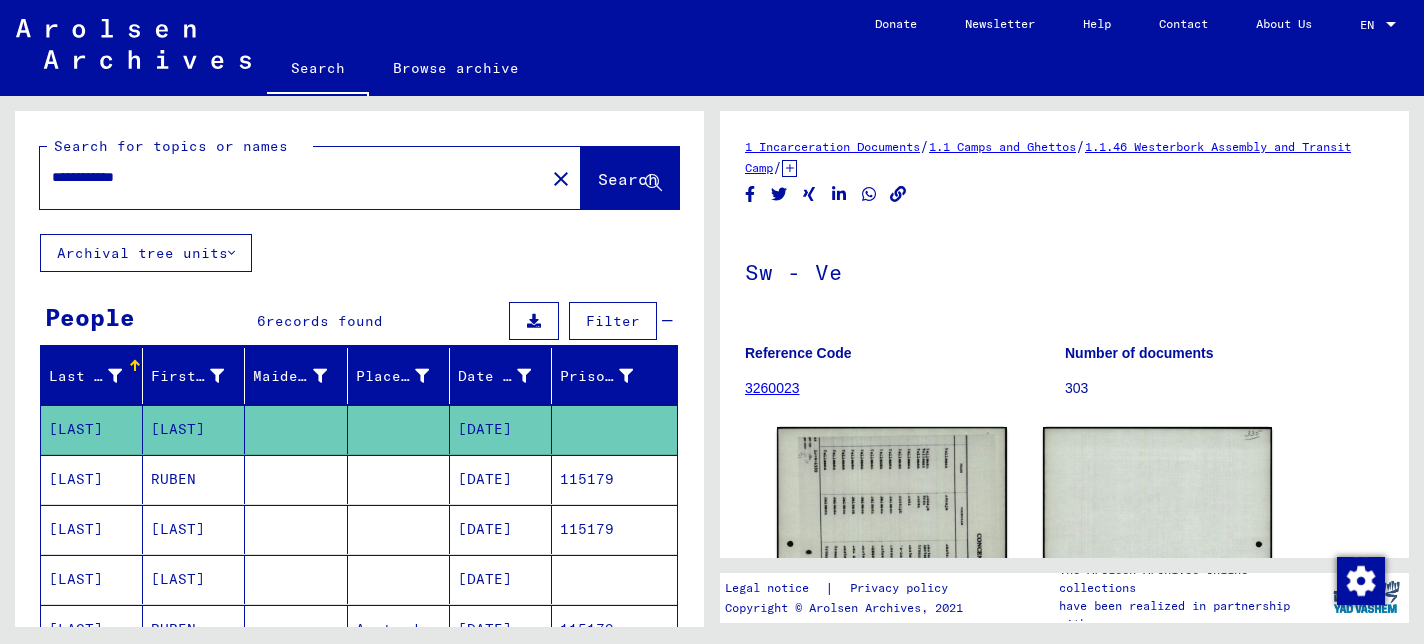type on "**********" 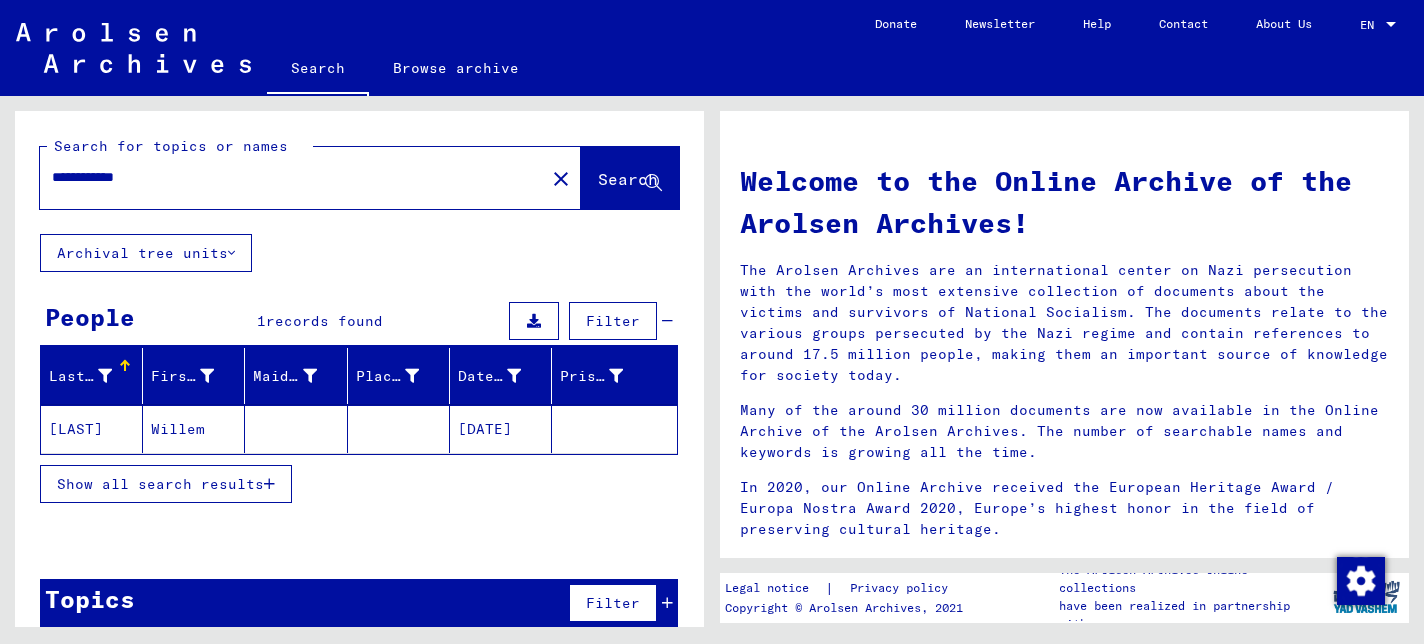 click on "[DATE]" 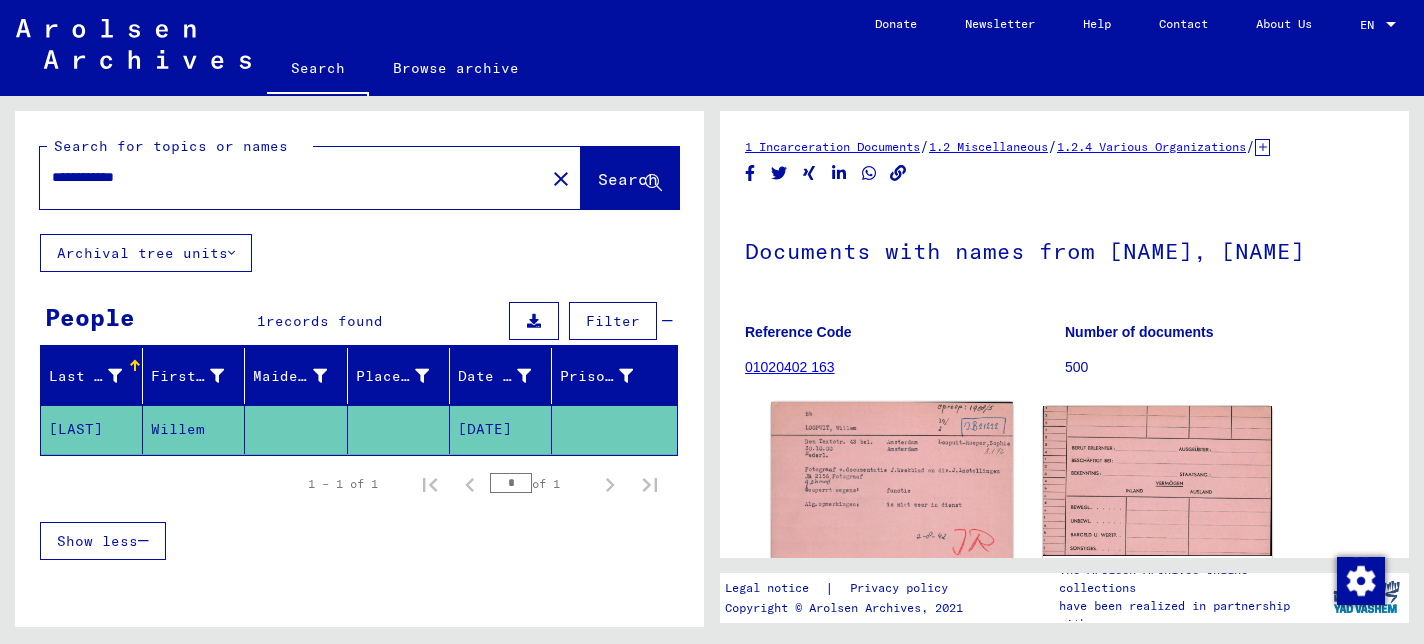 scroll, scrollTop: 0, scrollLeft: 0, axis: both 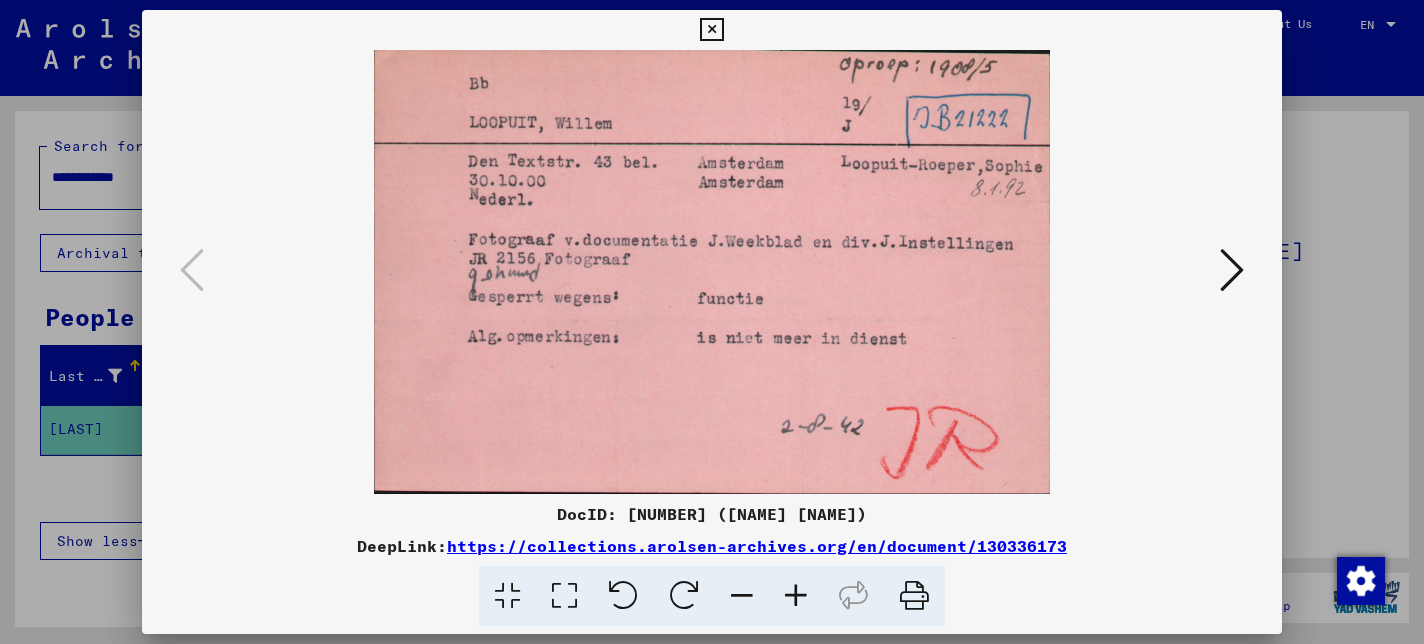 click at bounding box center (711, 30) 